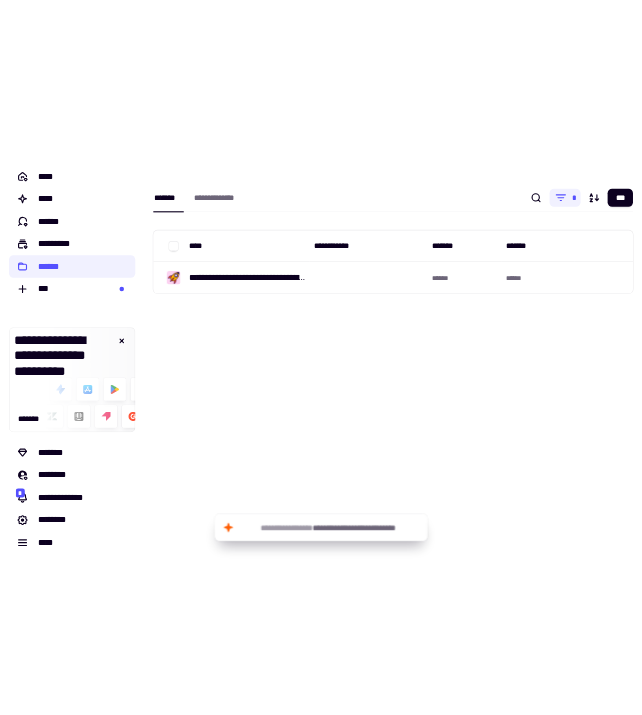 scroll, scrollTop: 0, scrollLeft: 0, axis: both 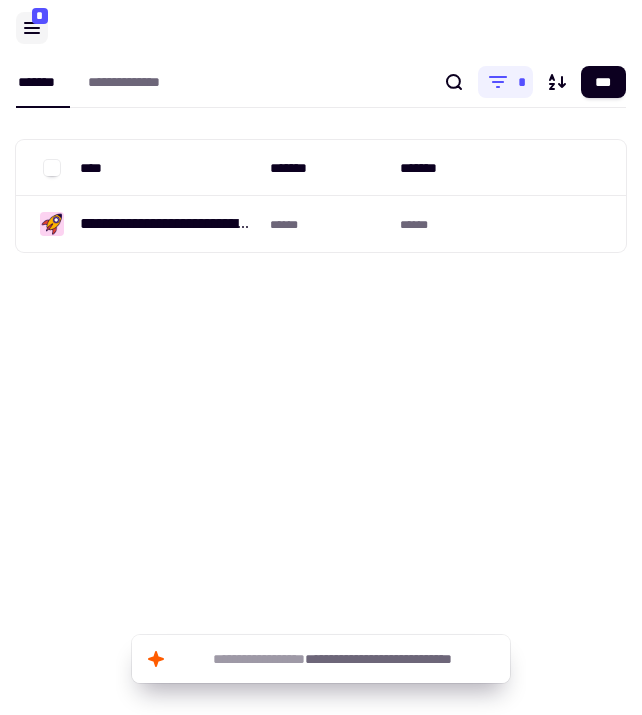 click 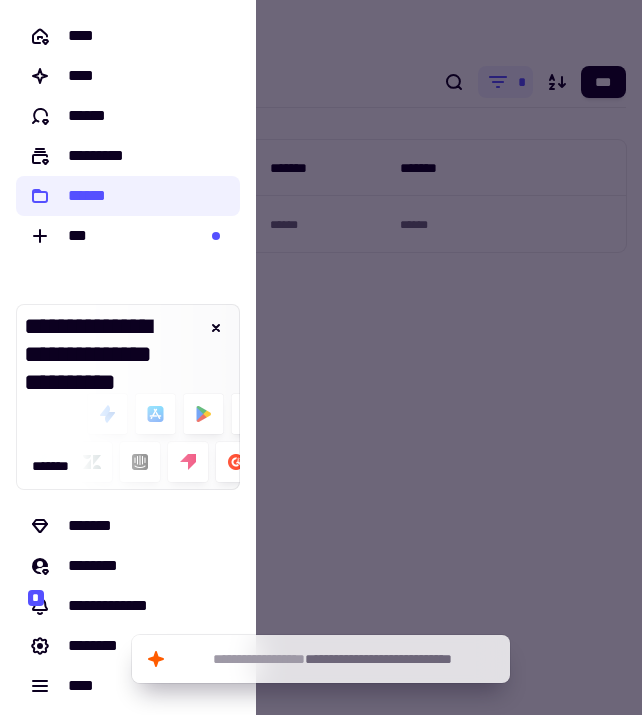 click at bounding box center (321, 357) 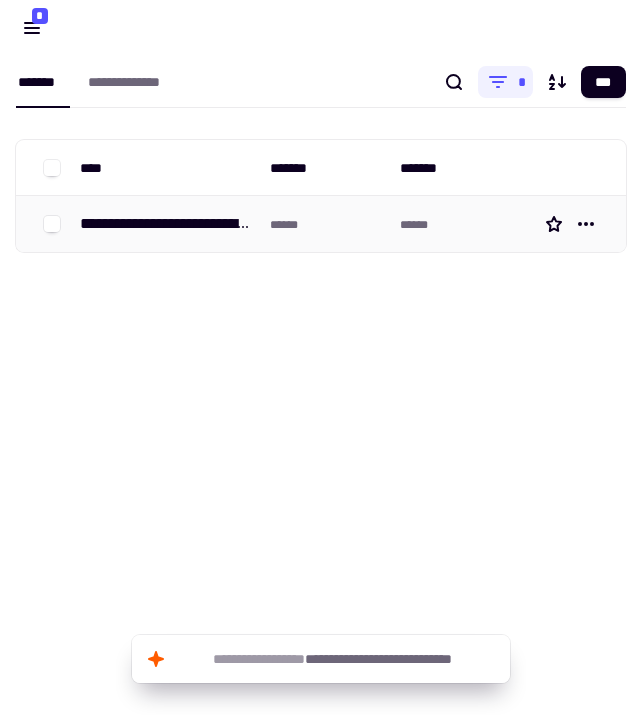 click on "**********" at bounding box center [167, 224] 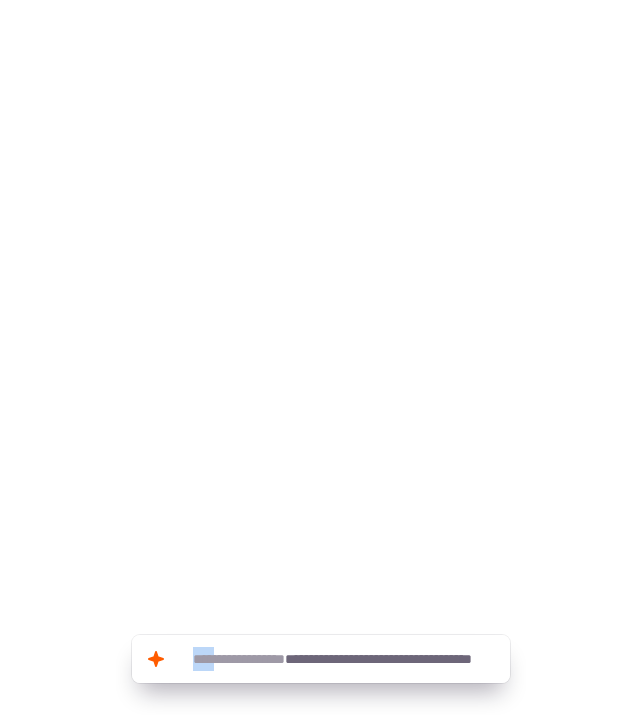 click at bounding box center [321, 108] 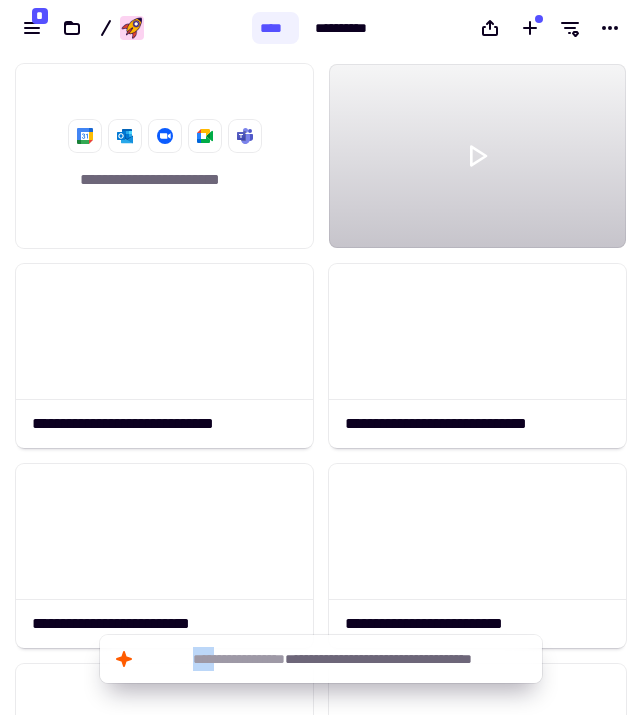 scroll, scrollTop: 1, scrollLeft: 1, axis: both 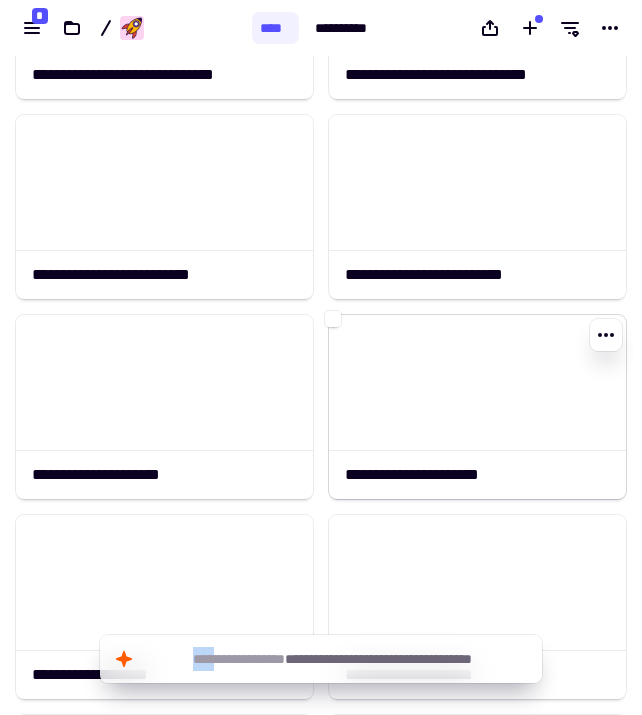 click on "**********" 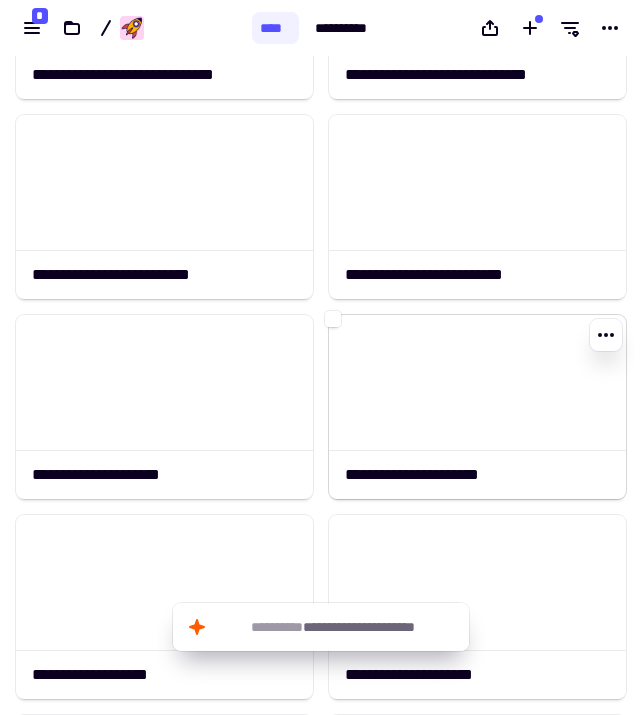 click on "**********" 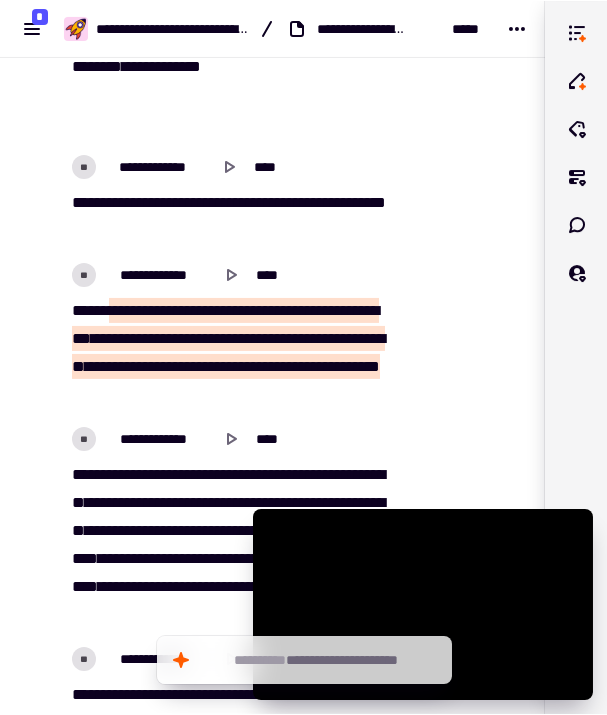 scroll, scrollTop: 844, scrollLeft: 0, axis: vertical 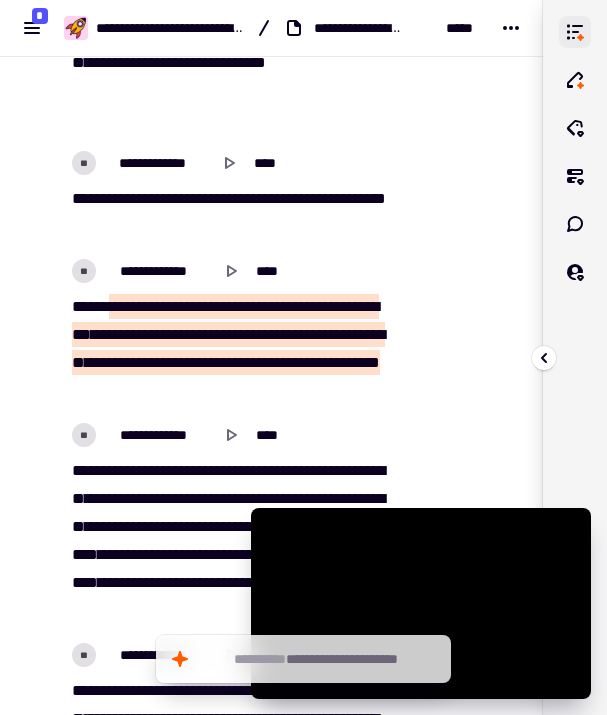 click 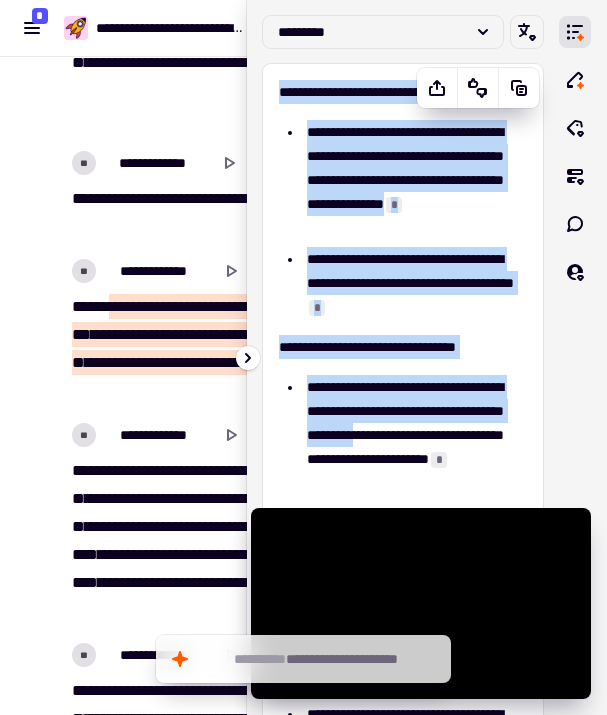 scroll, scrollTop: 1, scrollLeft: 0, axis: vertical 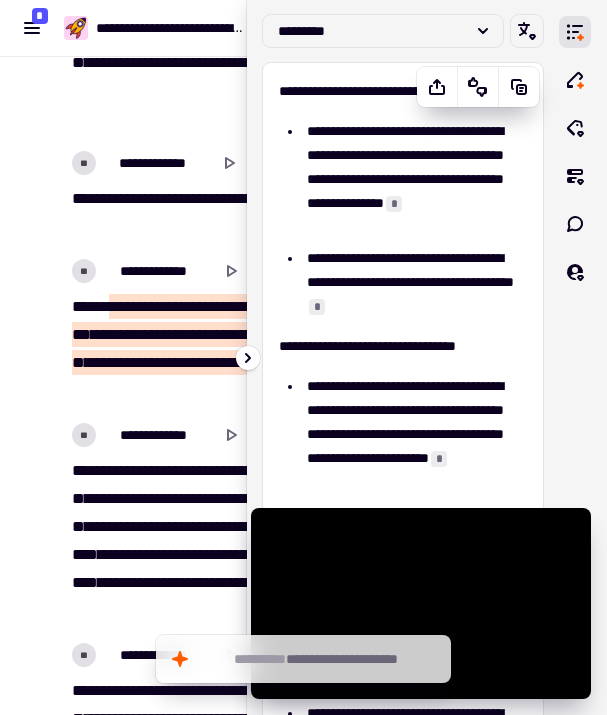 drag, startPoint x: 279, startPoint y: 89, endPoint x: 419, endPoint y: 510, distance: 443.66766 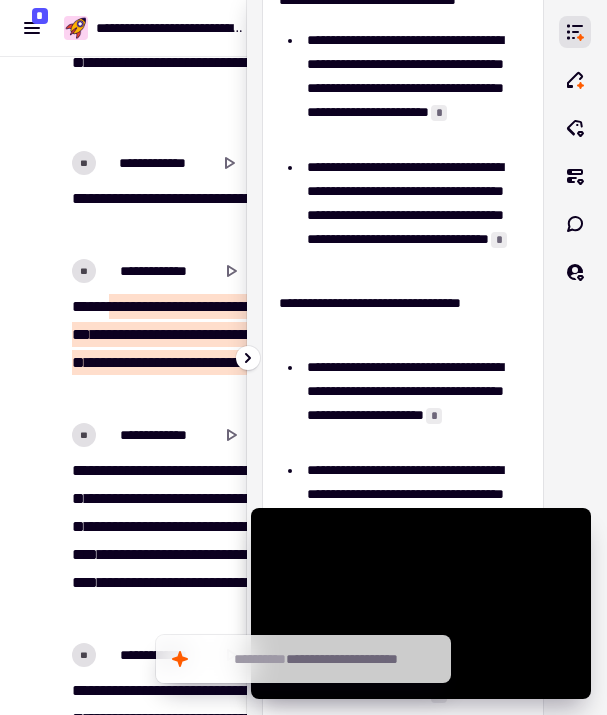 scroll, scrollTop: 592, scrollLeft: 0, axis: vertical 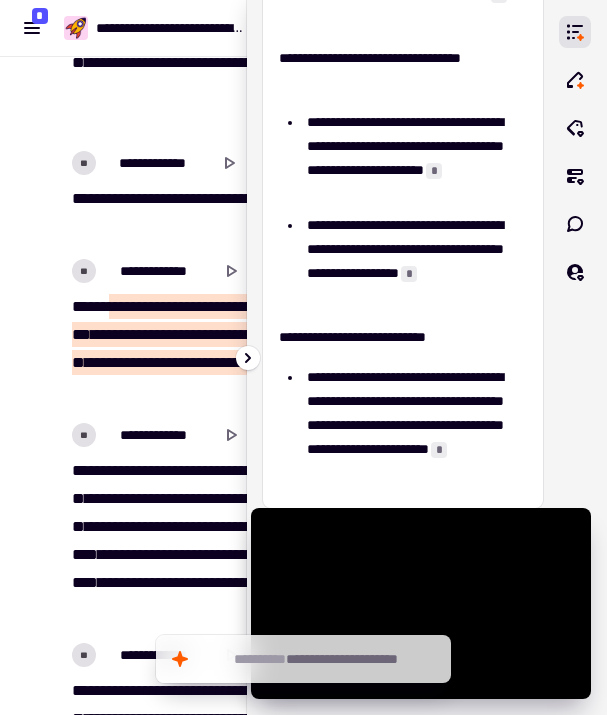 click on "**********" at bounding box center [414, 425] 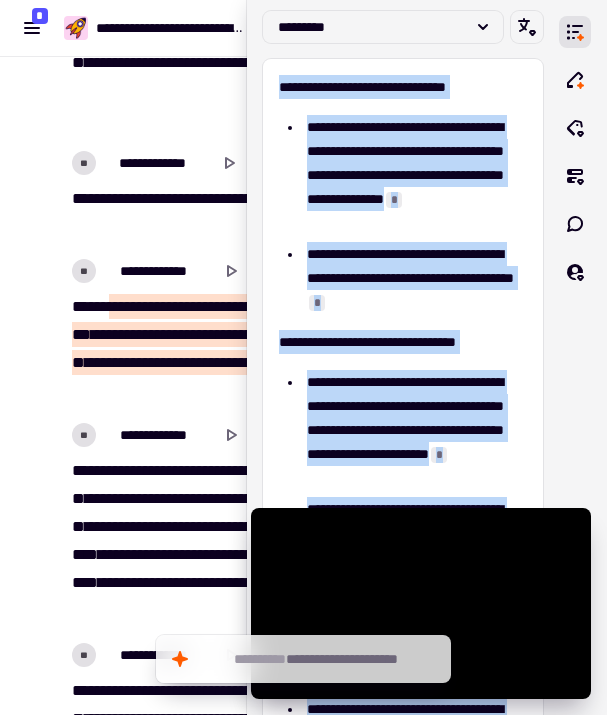 scroll, scrollTop: 0, scrollLeft: 0, axis: both 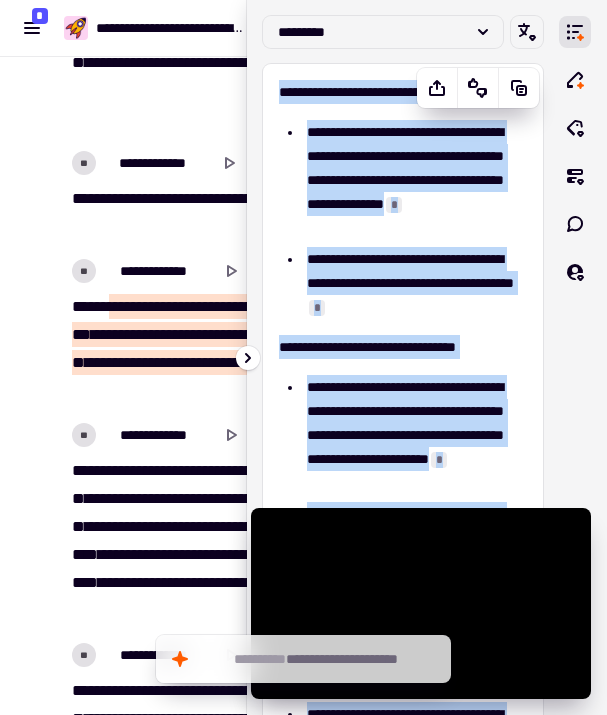 drag, startPoint x: 524, startPoint y: 474, endPoint x: 273, endPoint y: 85, distance: 462.94925 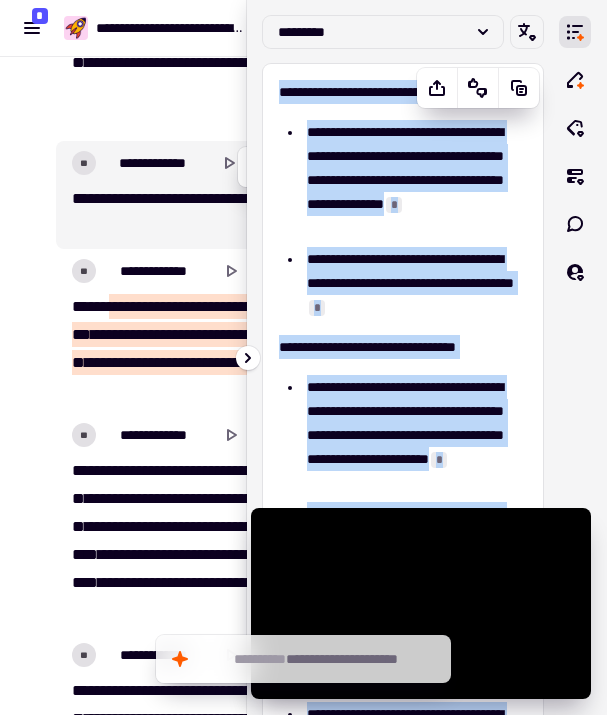 click on "*" at bounding box center (394, 205) 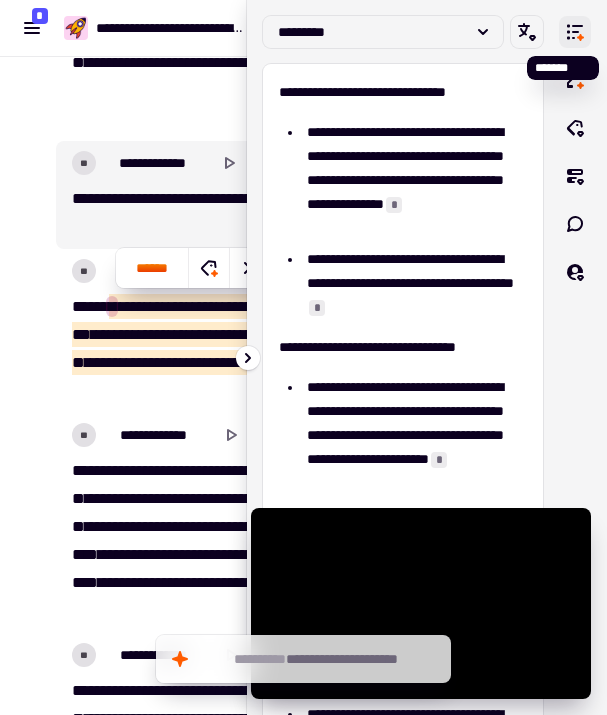 click 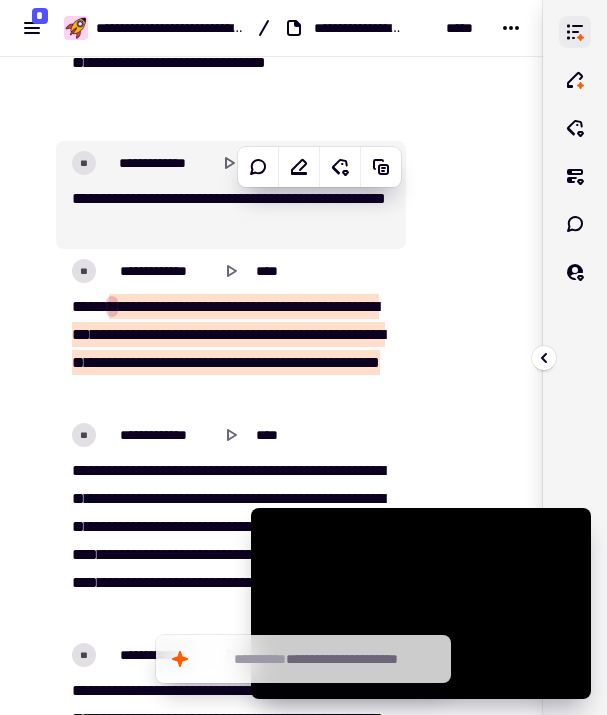 click 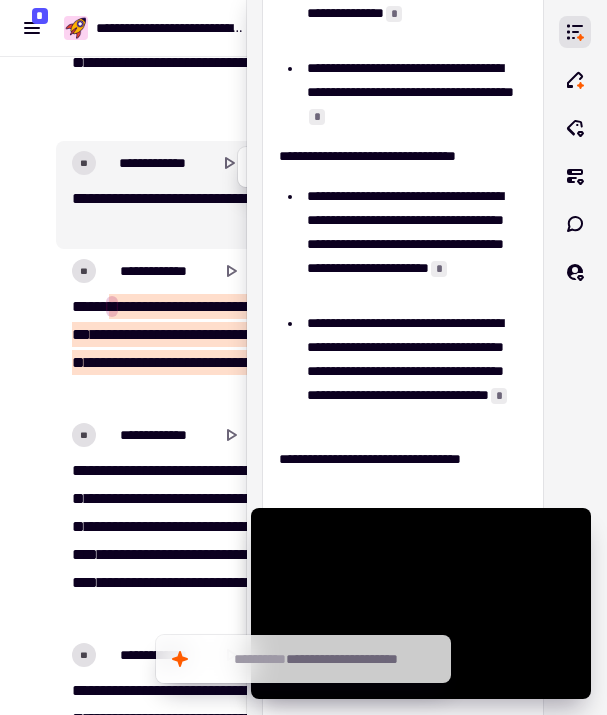 scroll, scrollTop: 0, scrollLeft: 0, axis: both 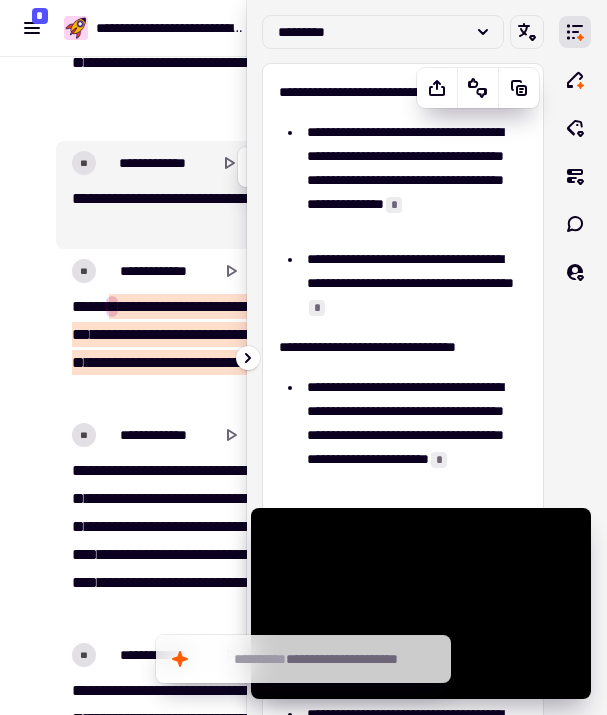 click on "*" at bounding box center (317, 308) 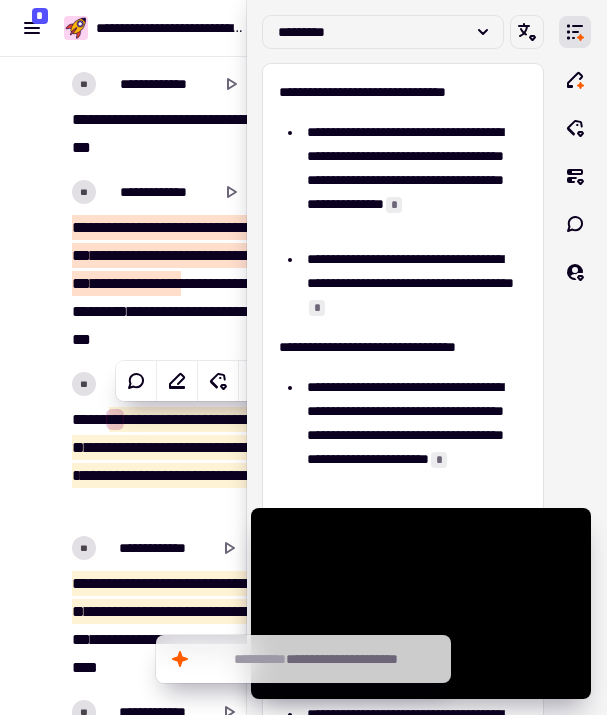 scroll, scrollTop: 1602, scrollLeft: 0, axis: vertical 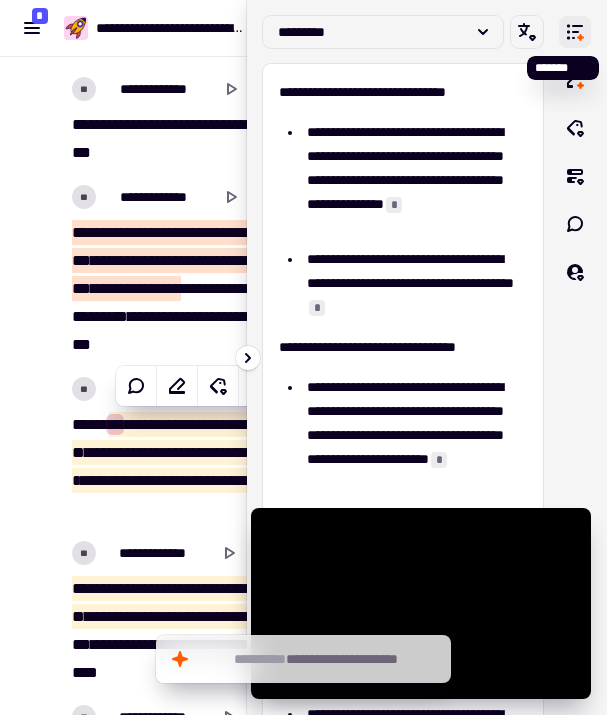 click 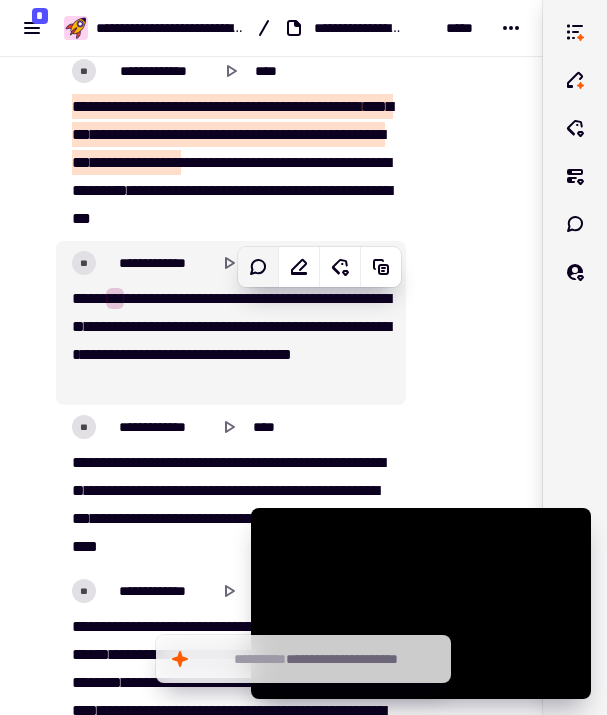 scroll, scrollTop: 1731, scrollLeft: 0, axis: vertical 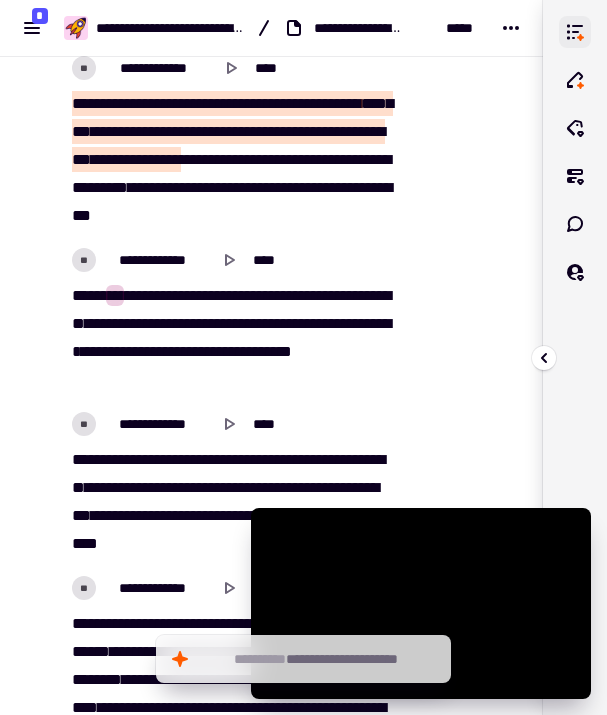 click 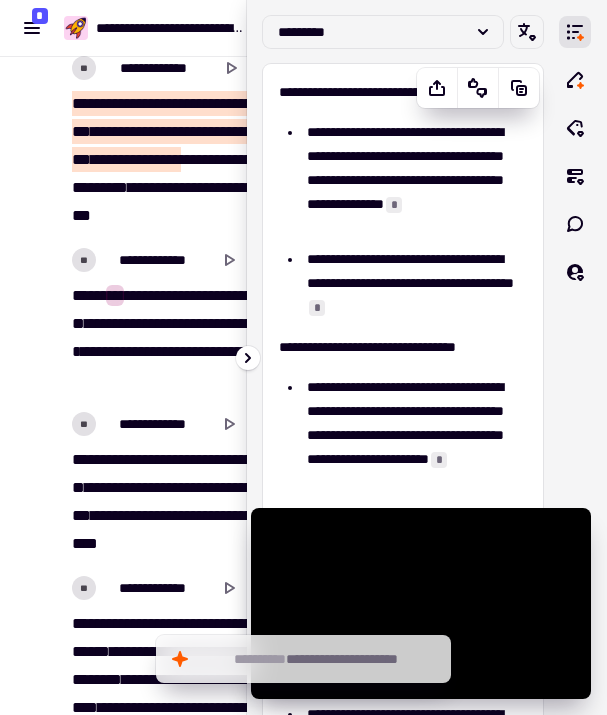 click on "*" at bounding box center [317, 308] 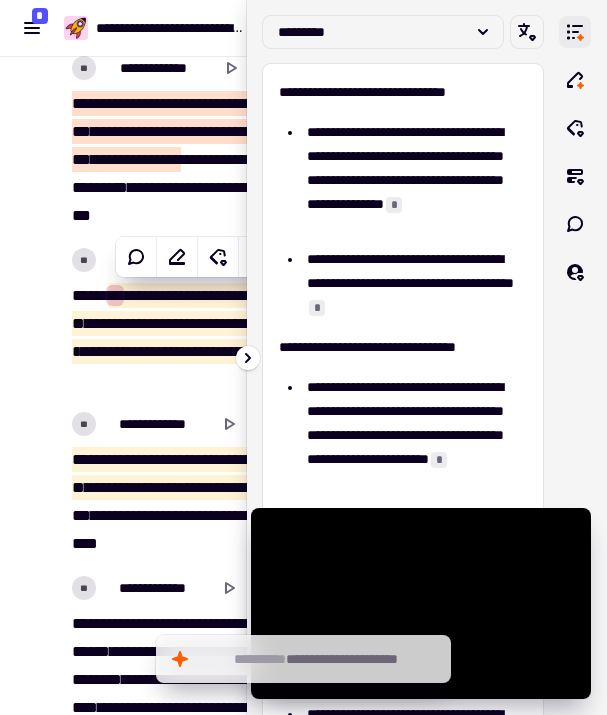 click 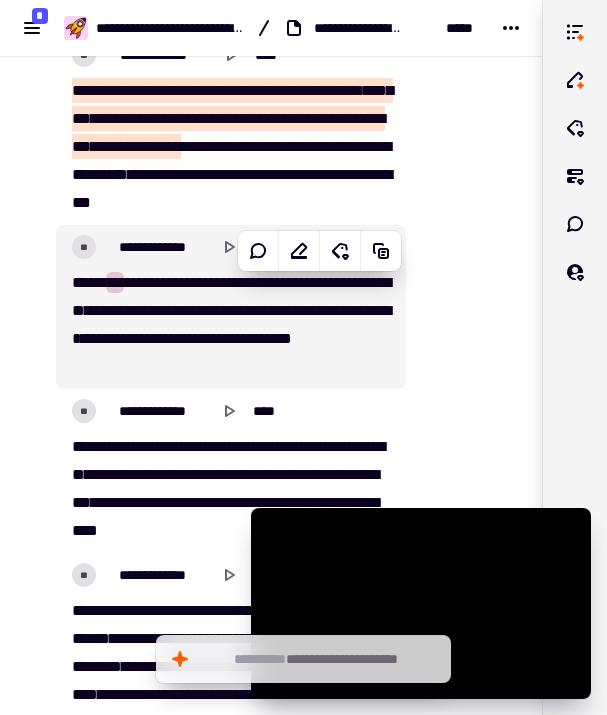 scroll, scrollTop: 1739, scrollLeft: 0, axis: vertical 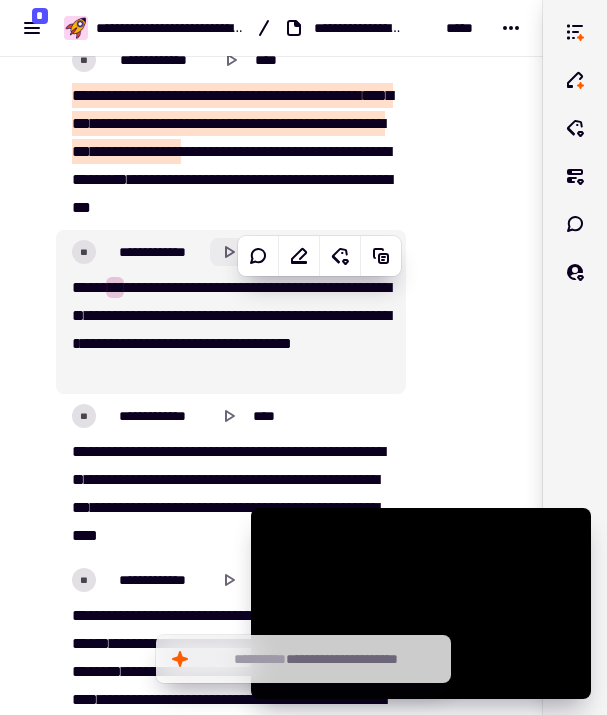 click 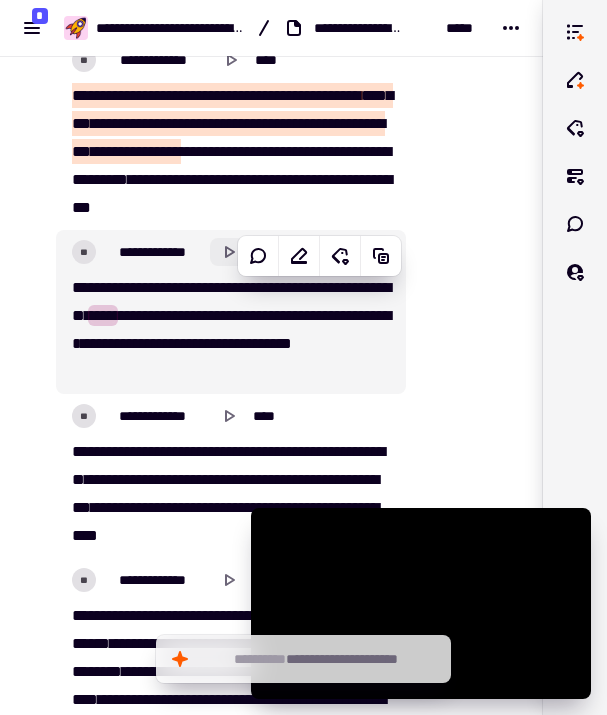 click 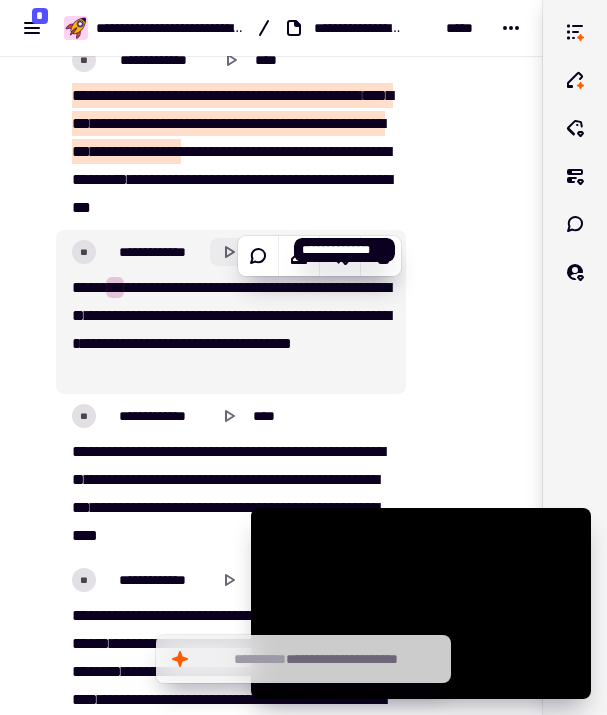 click 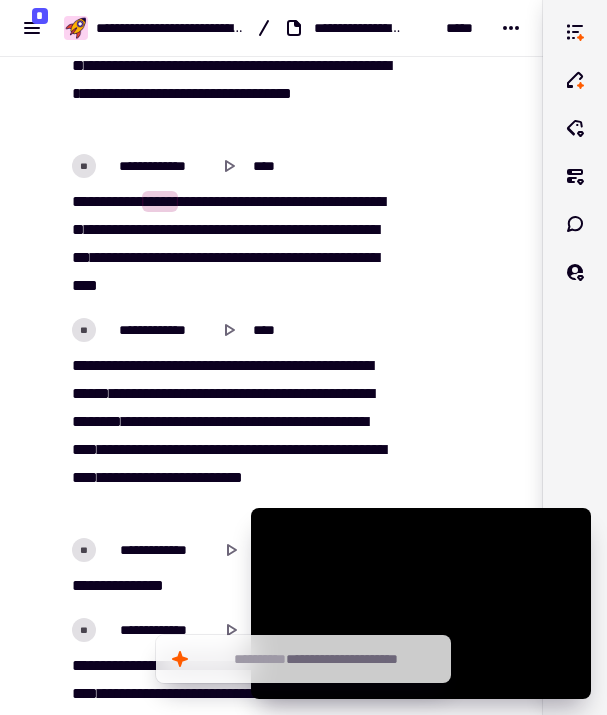 scroll, scrollTop: 1990, scrollLeft: 0, axis: vertical 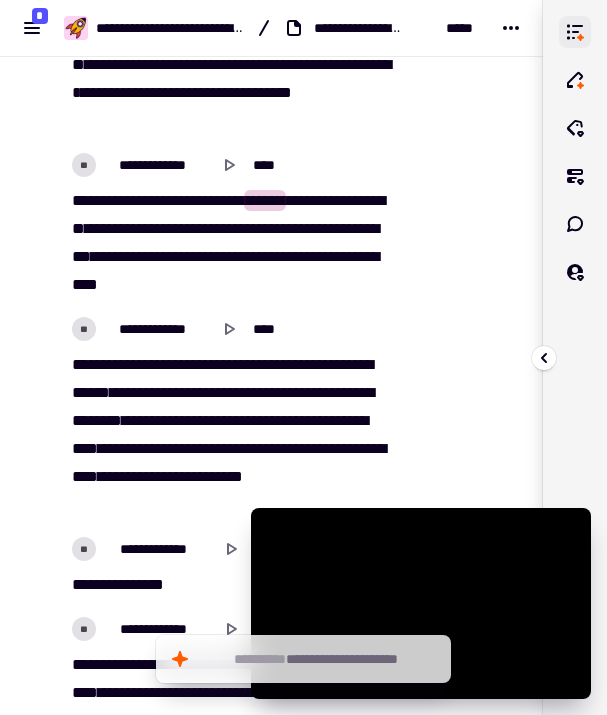 click 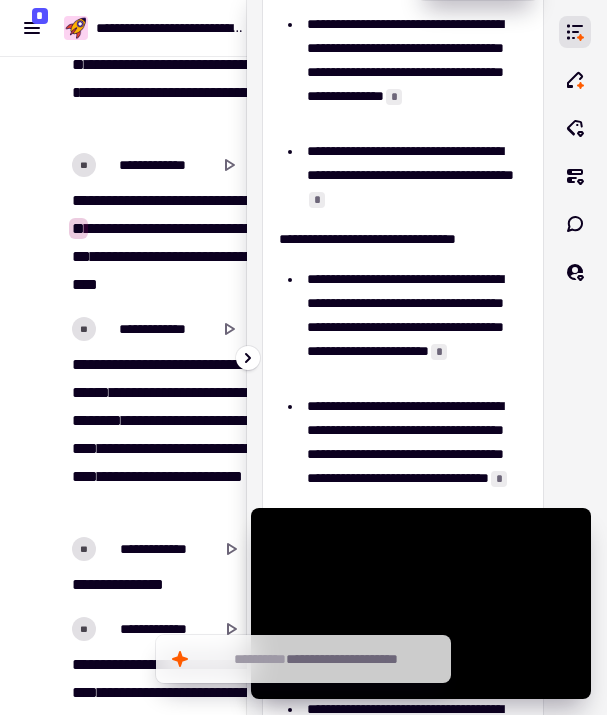 scroll, scrollTop: 172, scrollLeft: 0, axis: vertical 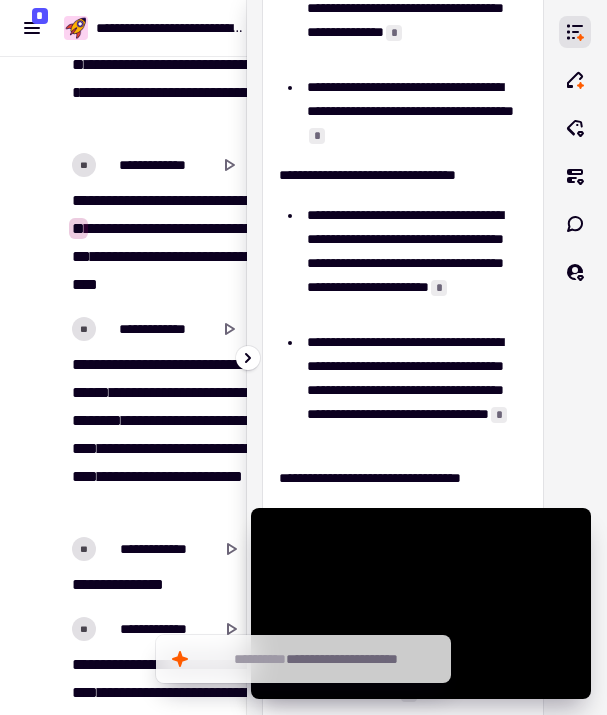 click on "*" at bounding box center [439, 288] 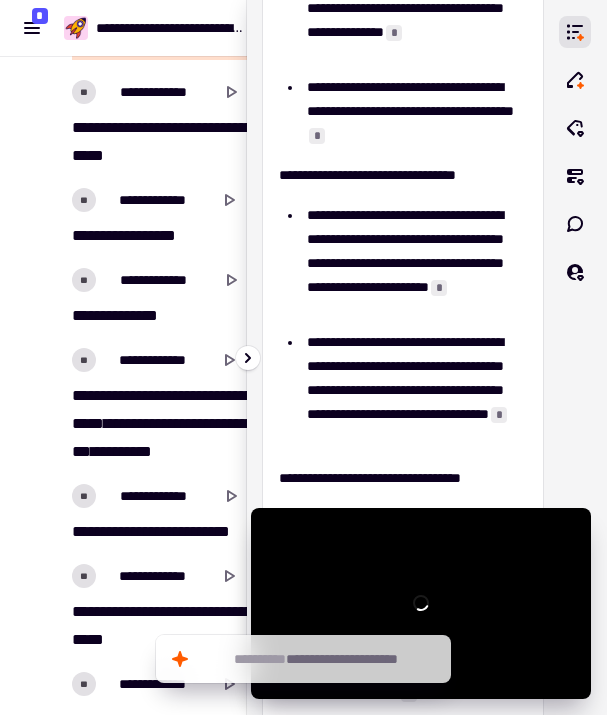 scroll, scrollTop: 7947, scrollLeft: 0, axis: vertical 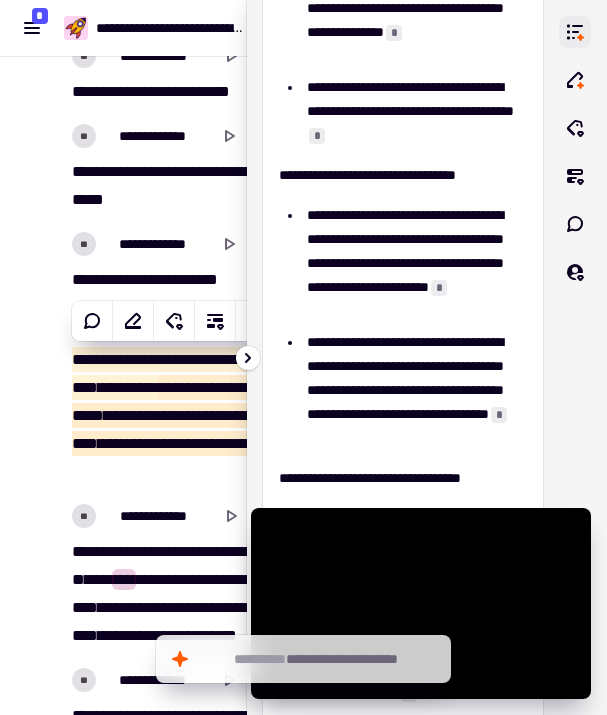 click 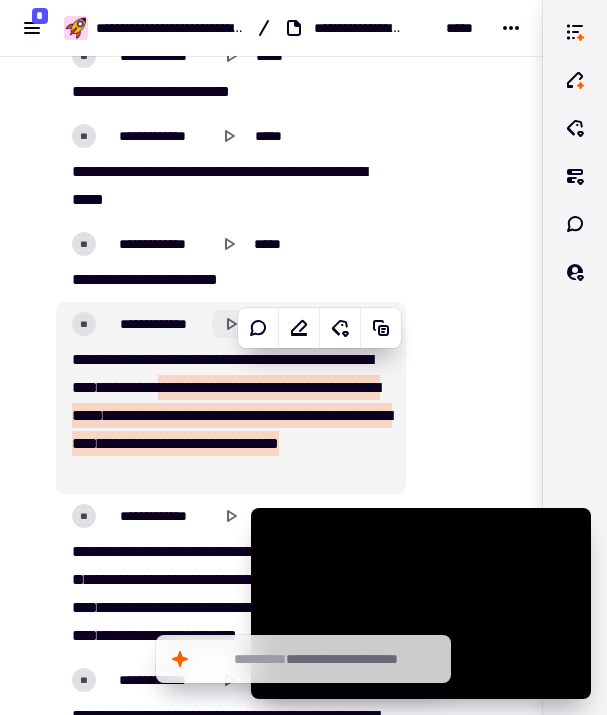 click 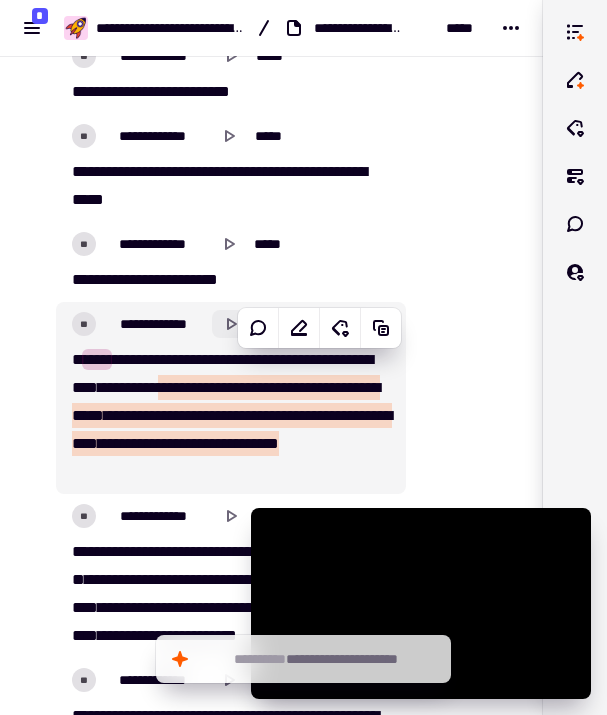 click 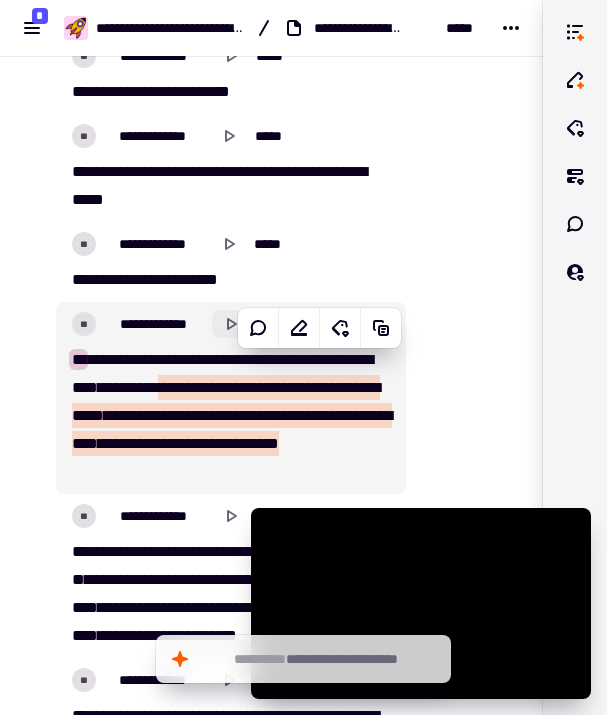 click 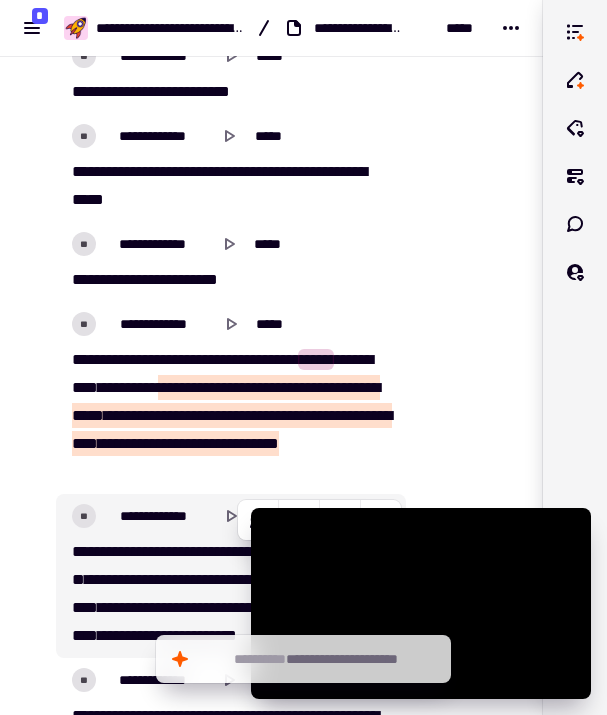 drag, startPoint x: 429, startPoint y: 568, endPoint x: 483, endPoint y: 272, distance: 300.88535 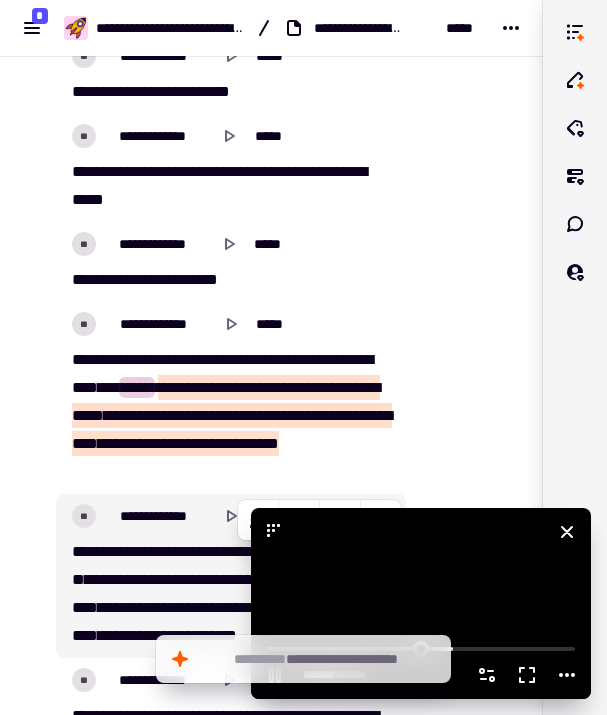 click at bounding box center (421, 603) 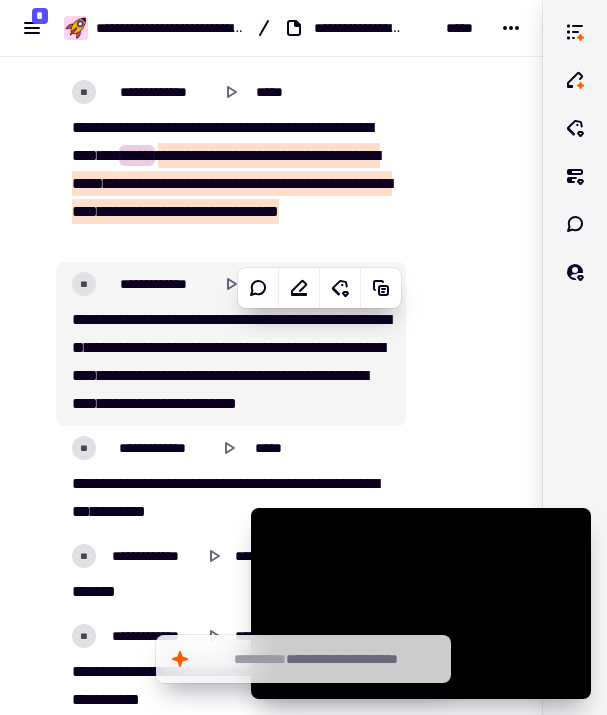 scroll, scrollTop: 8200, scrollLeft: 0, axis: vertical 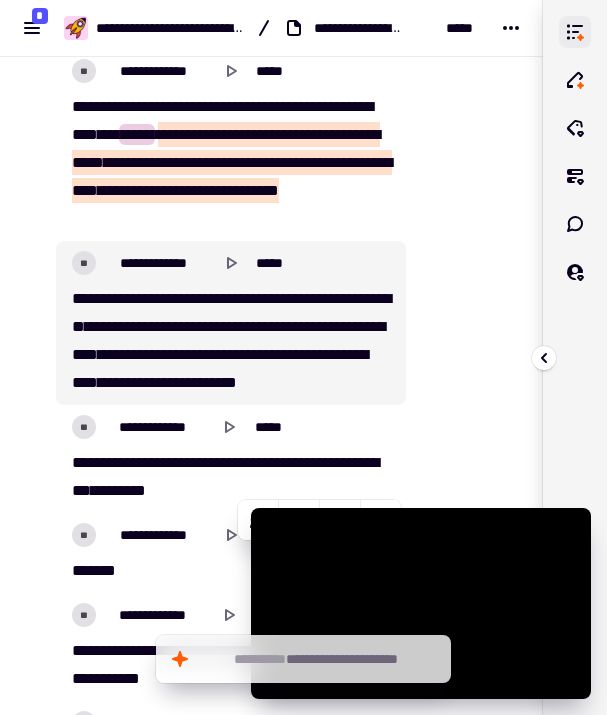 click 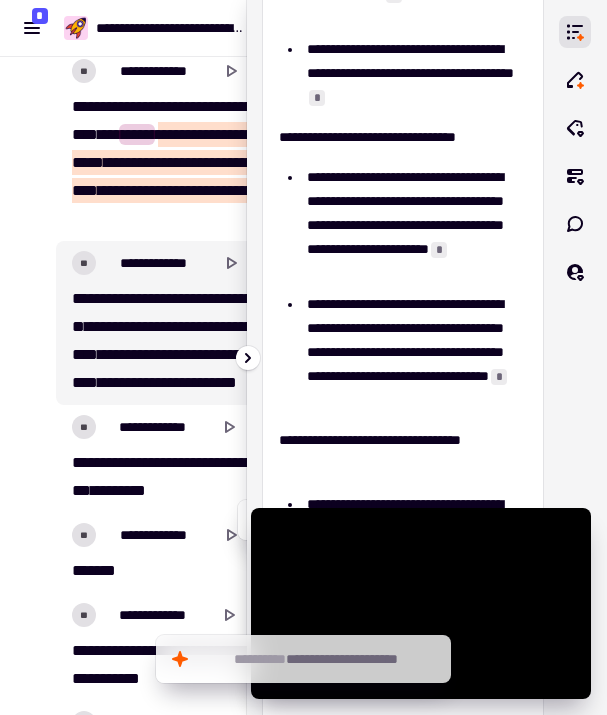scroll, scrollTop: 222, scrollLeft: 0, axis: vertical 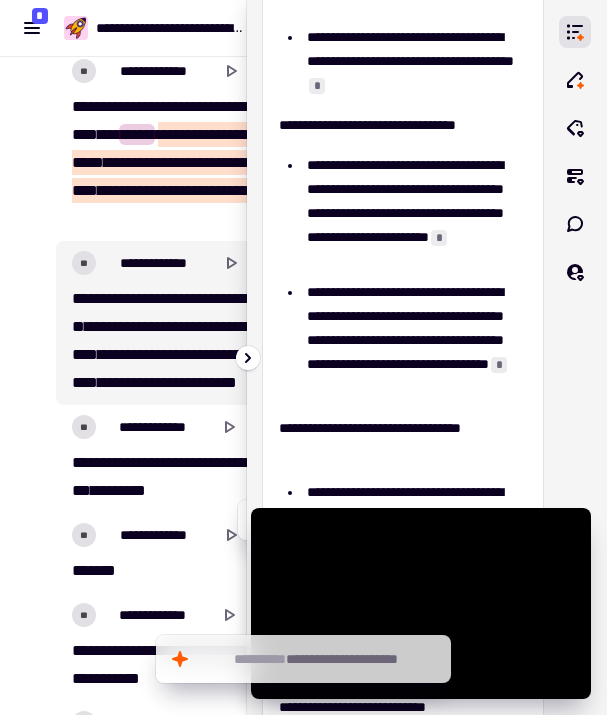click on "*" at bounding box center (499, 365) 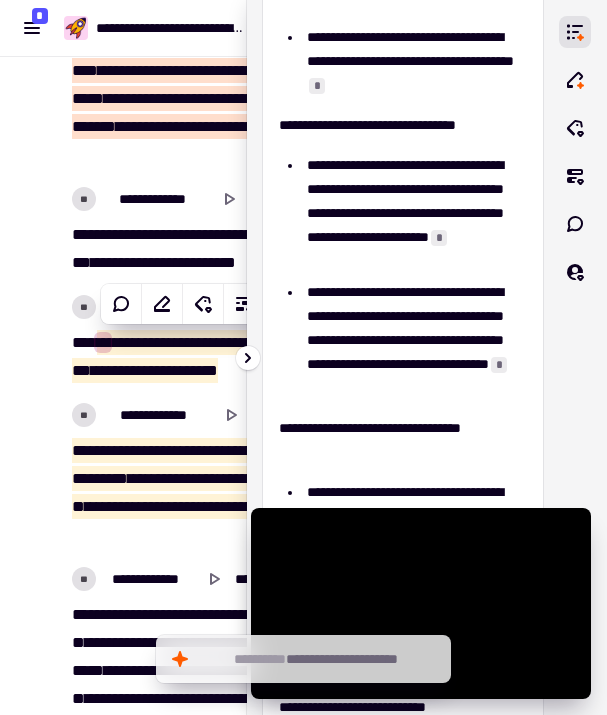 scroll, scrollTop: 8995, scrollLeft: 0, axis: vertical 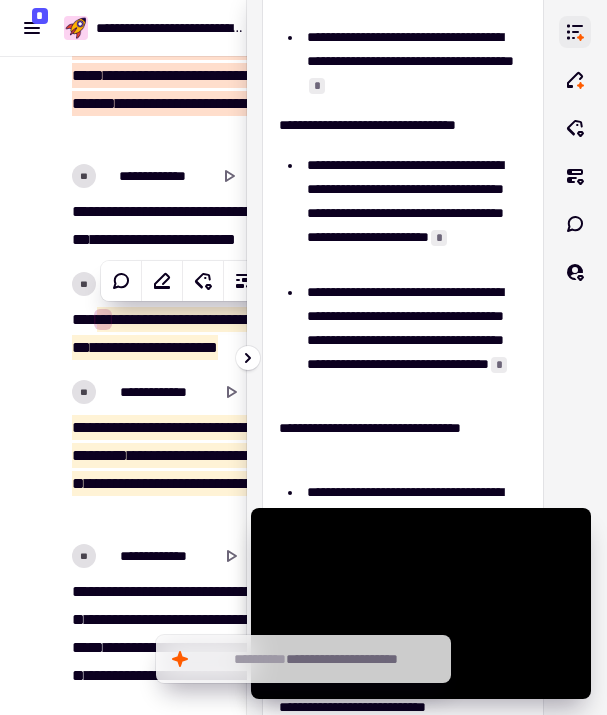 click 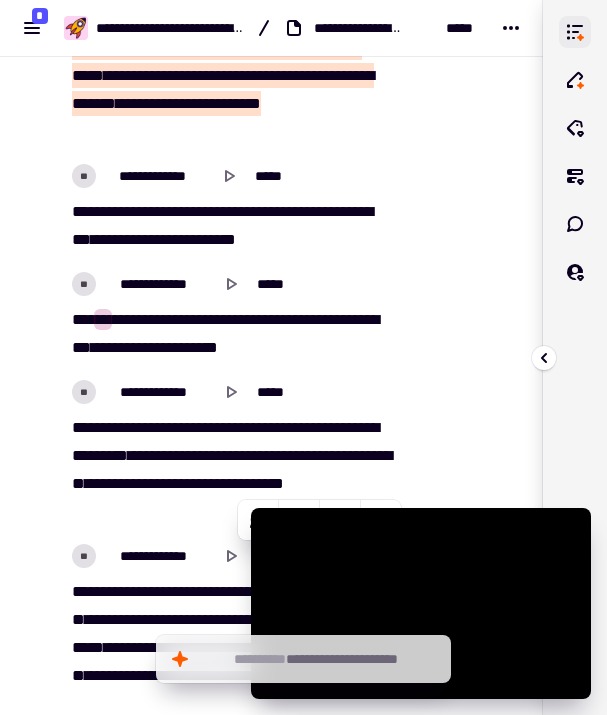 click 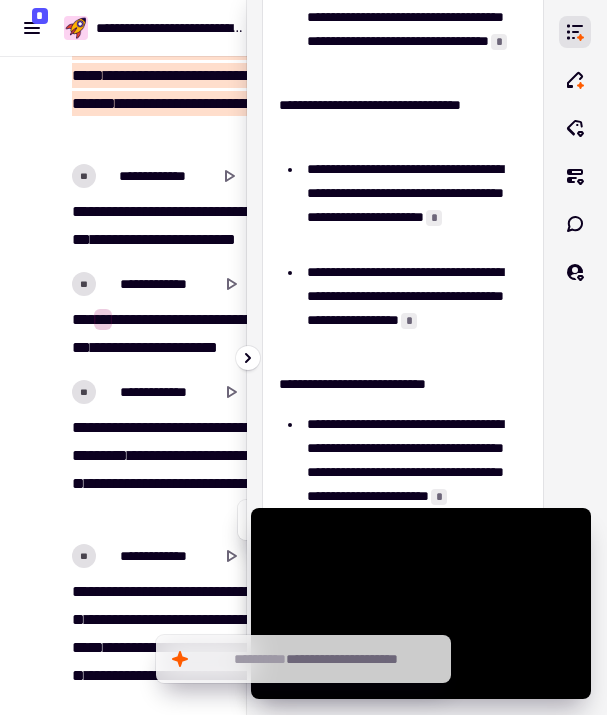 scroll, scrollTop: 552, scrollLeft: 0, axis: vertical 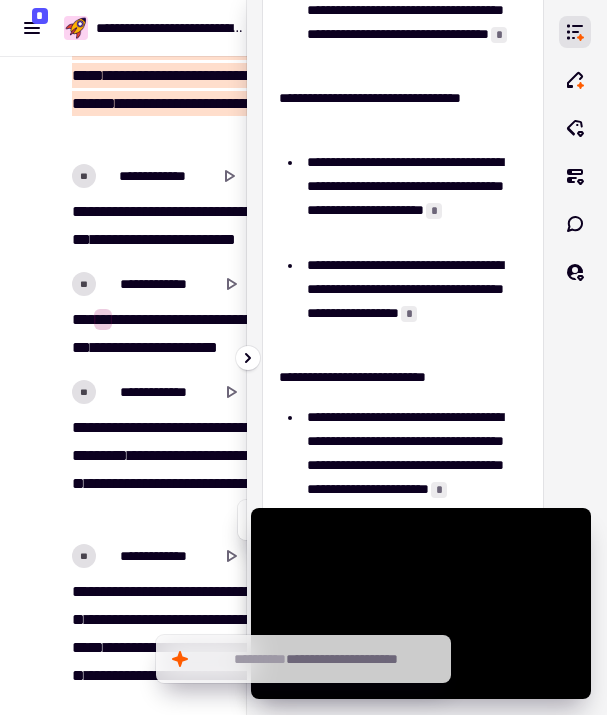 click on "*" at bounding box center [434, 211] 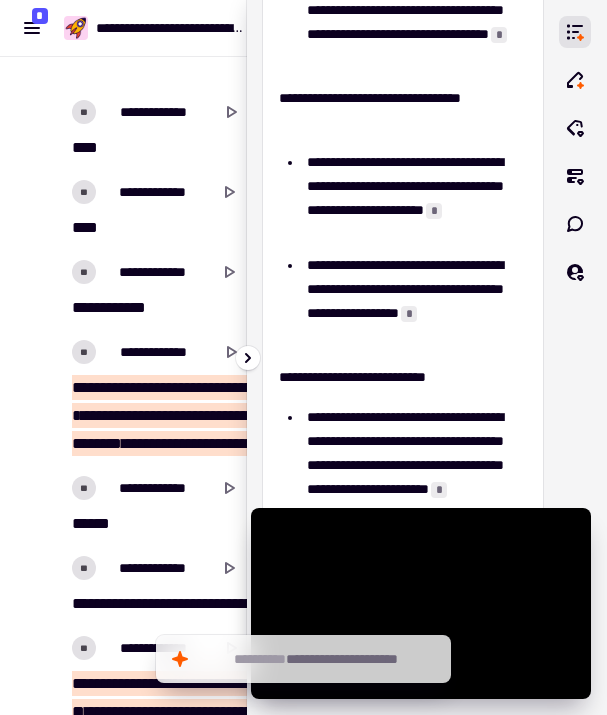 scroll, scrollTop: 13359, scrollLeft: 0, axis: vertical 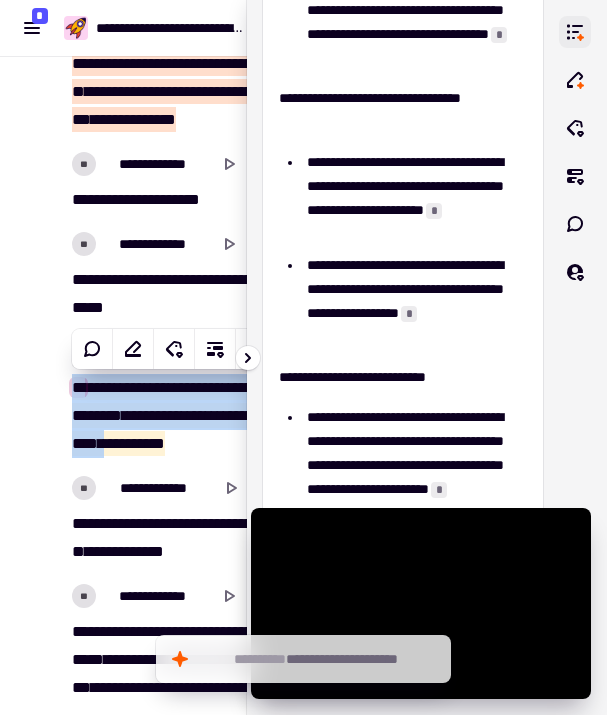 click 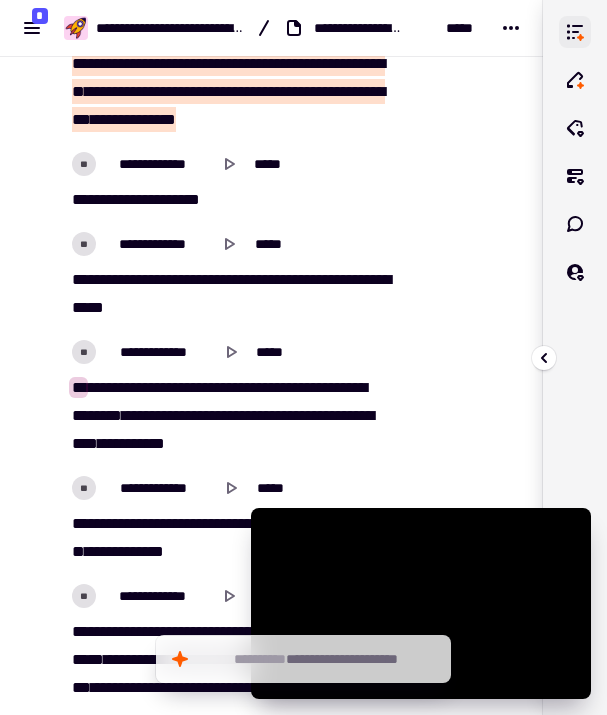 click 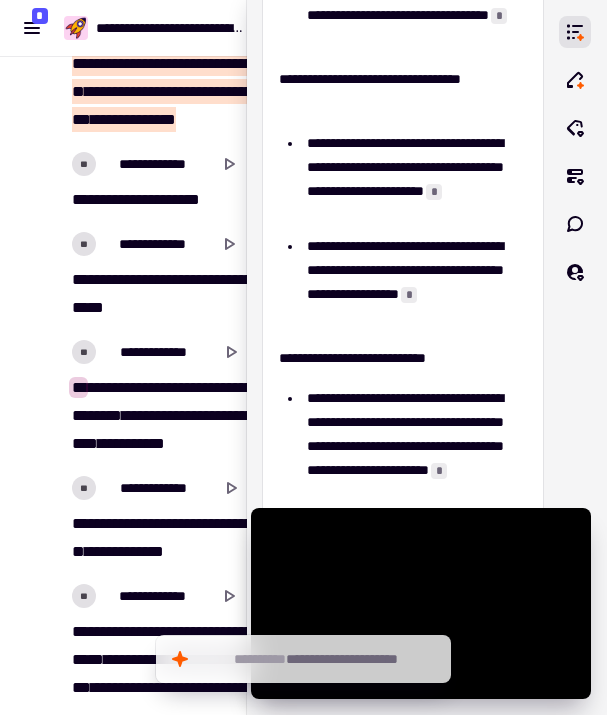 scroll, scrollTop: 569, scrollLeft: 0, axis: vertical 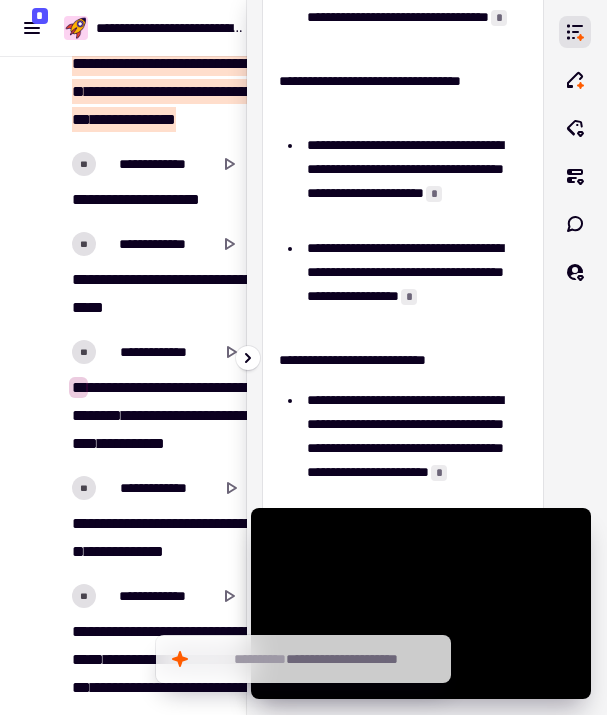 click on "*" at bounding box center [409, 297] 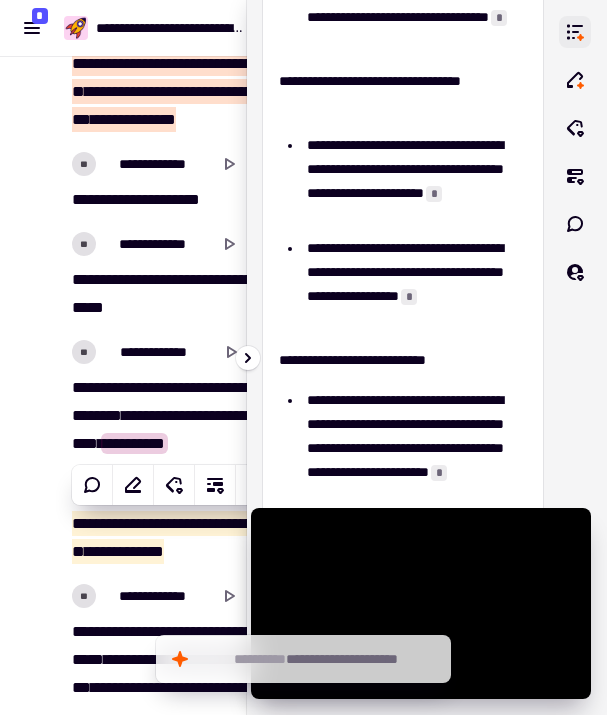 click 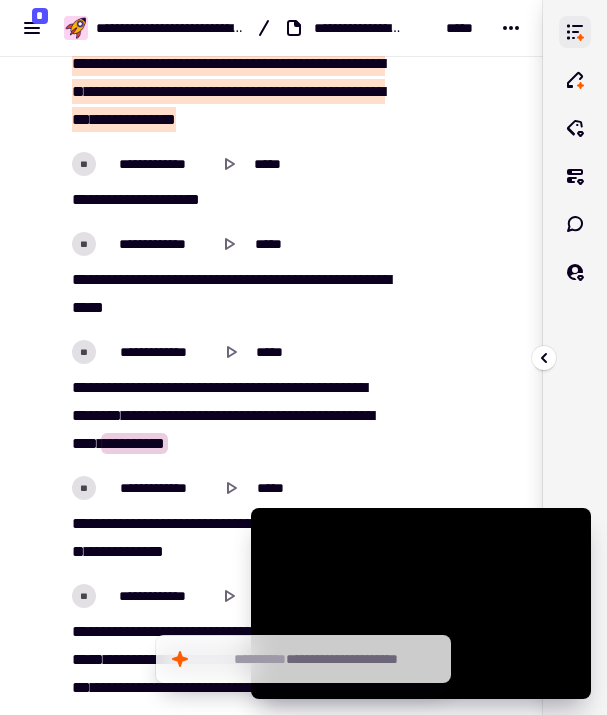click 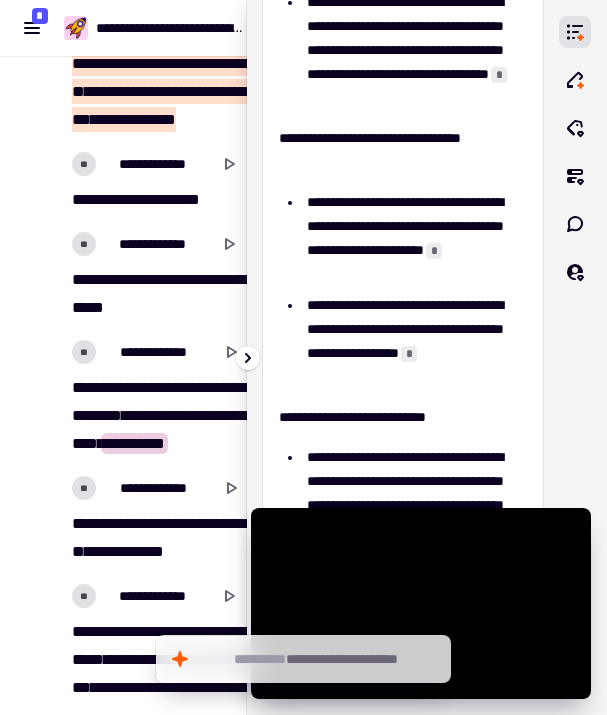 scroll, scrollTop: 508, scrollLeft: 0, axis: vertical 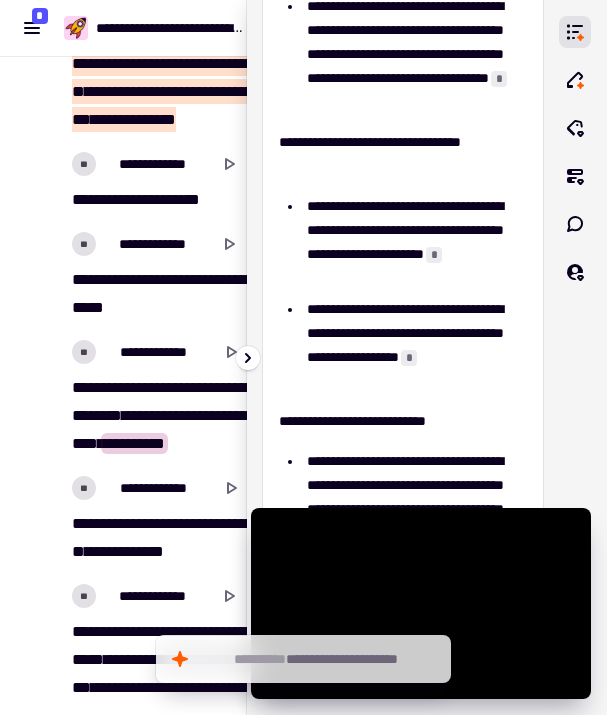 click on "*" at bounding box center (409, 358) 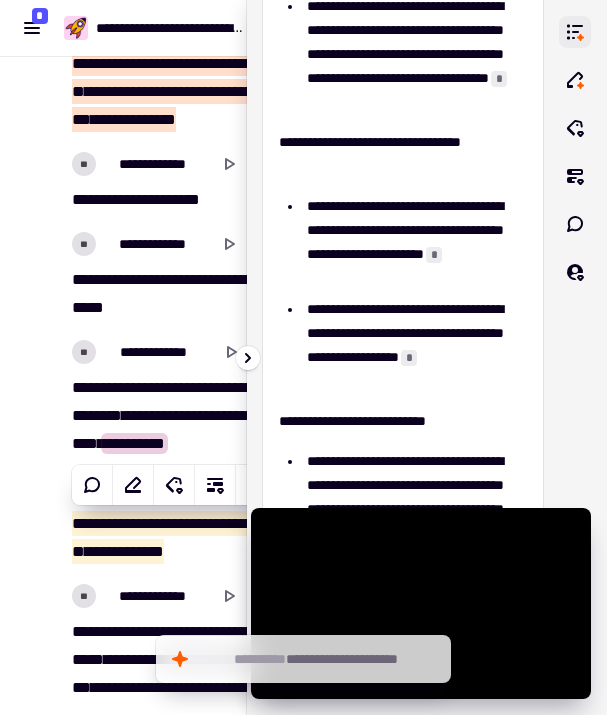 click 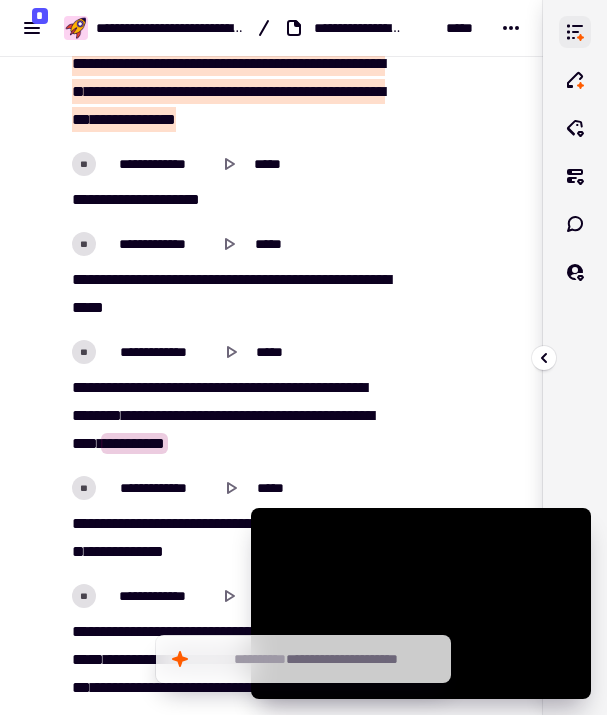 click 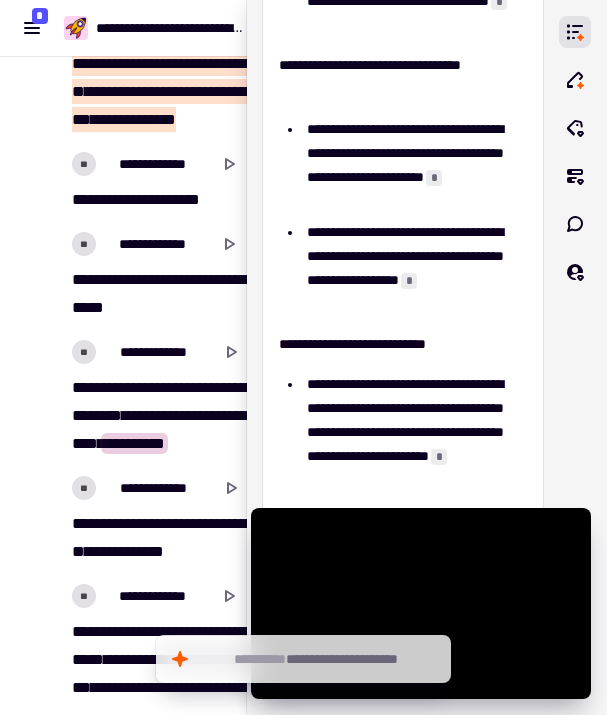 scroll, scrollTop: 592, scrollLeft: 0, axis: vertical 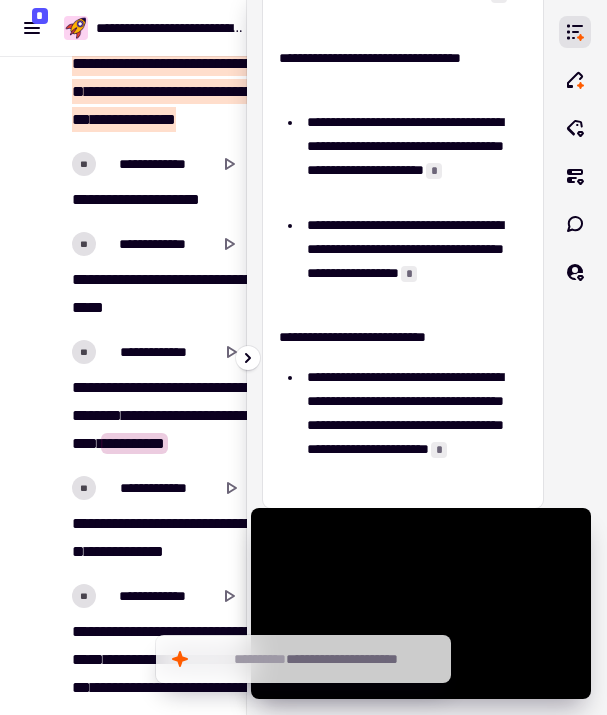 click on "*" at bounding box center (439, 450) 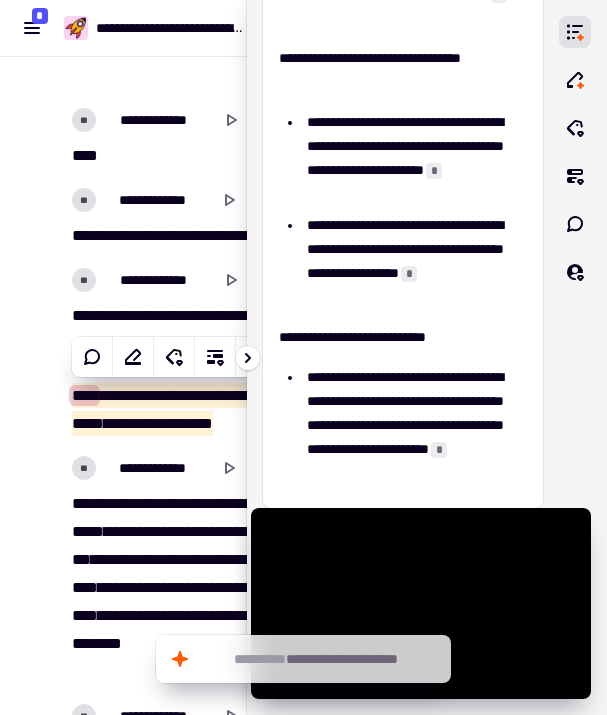 scroll, scrollTop: 12129, scrollLeft: 0, axis: vertical 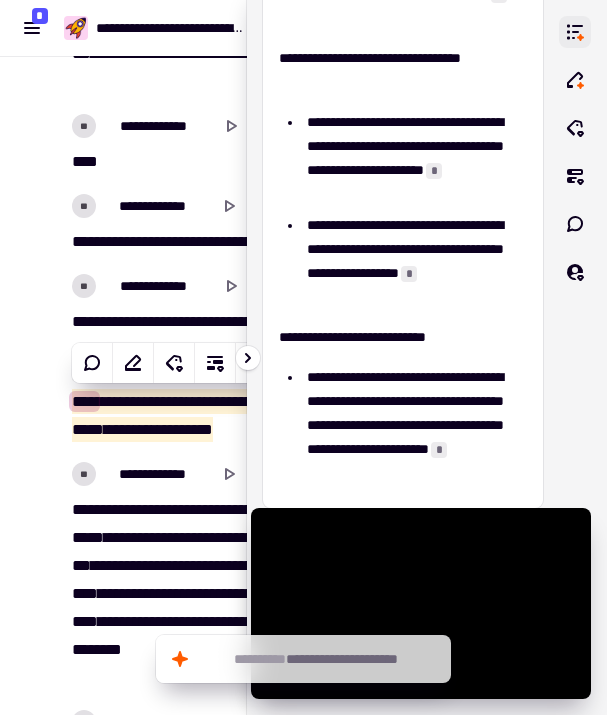 click 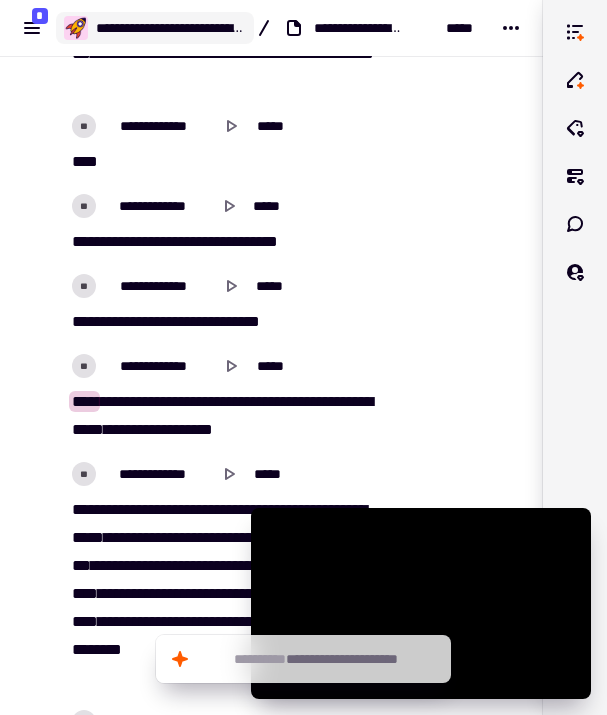 click on "**********" 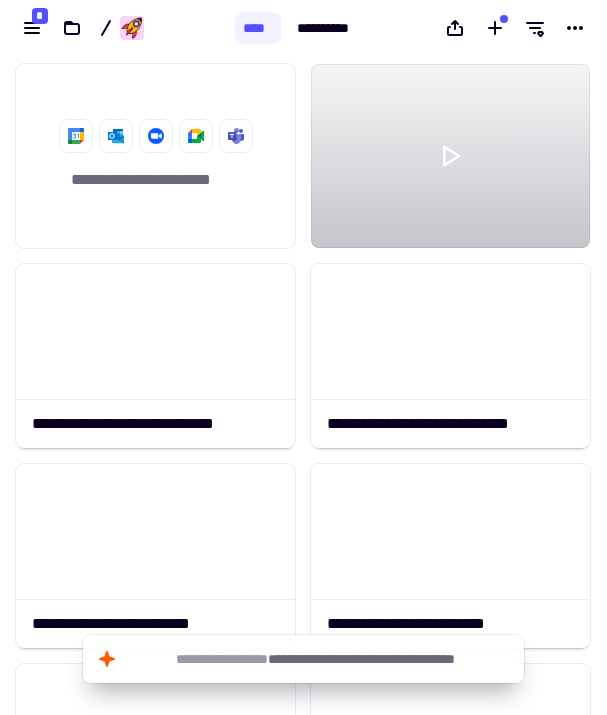 scroll, scrollTop: 1, scrollLeft: 1, axis: both 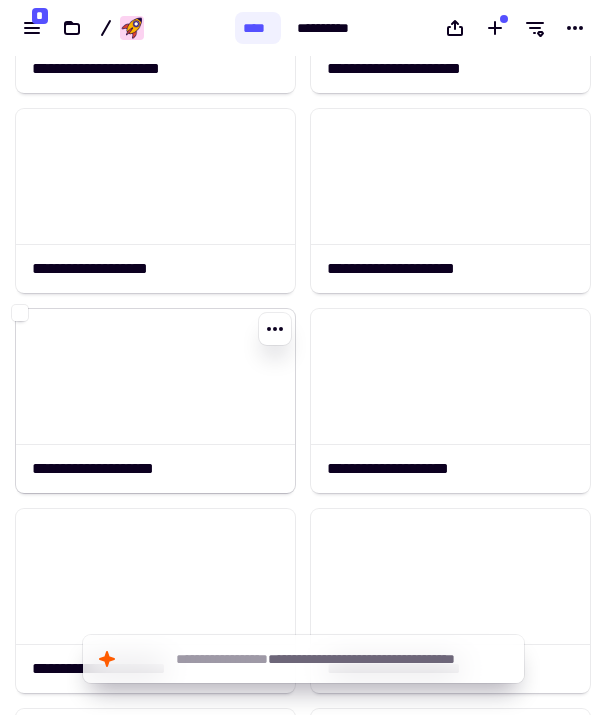 click on "**********" 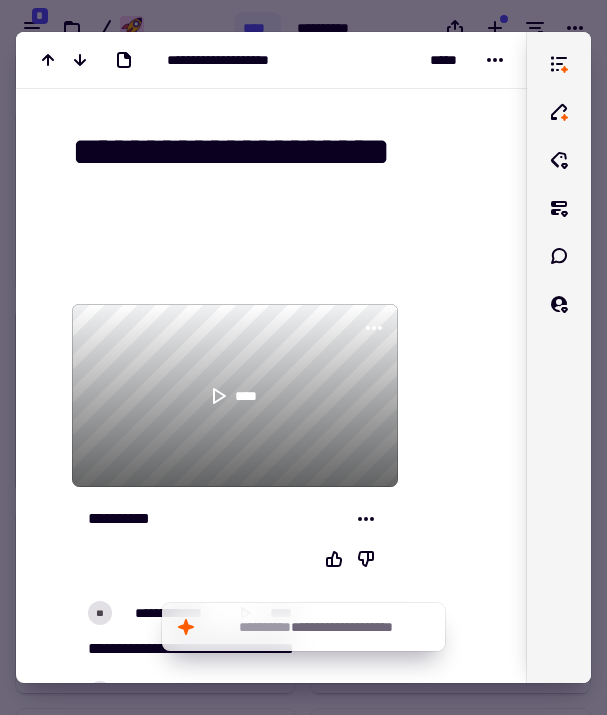 scroll, scrollTop: 101, scrollLeft: 0, axis: vertical 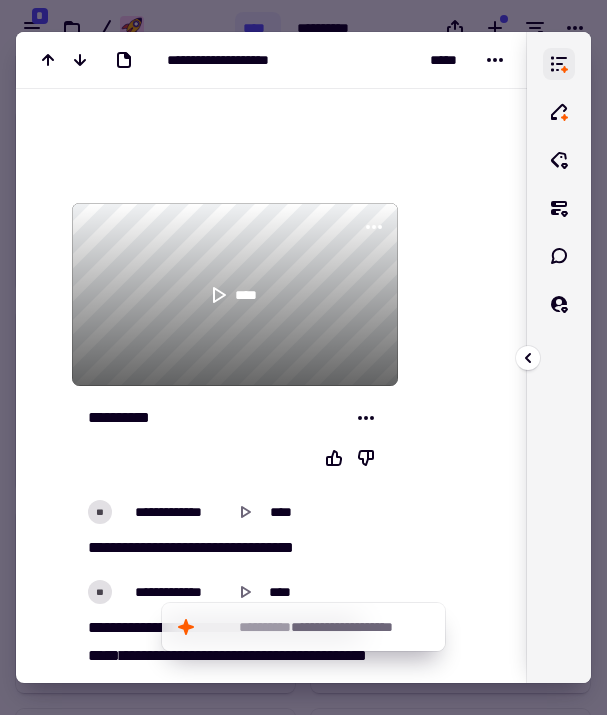 click 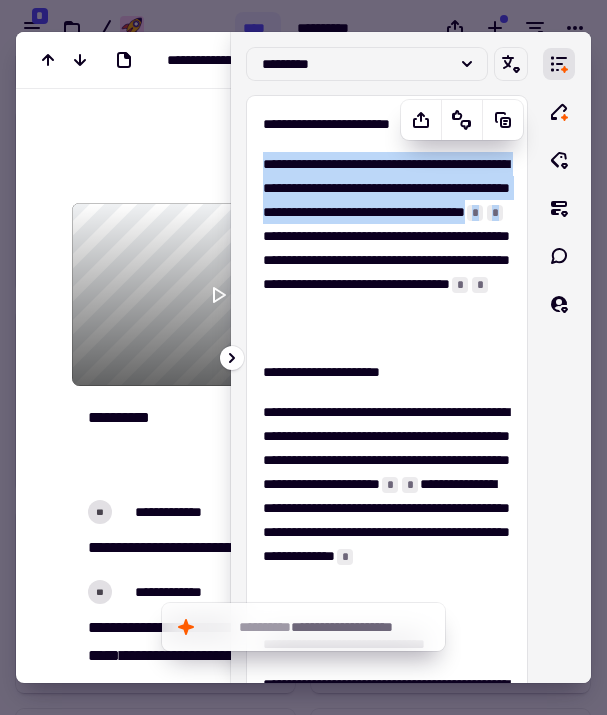 drag, startPoint x: 263, startPoint y: 164, endPoint x: 492, endPoint y: 238, distance: 240.65952 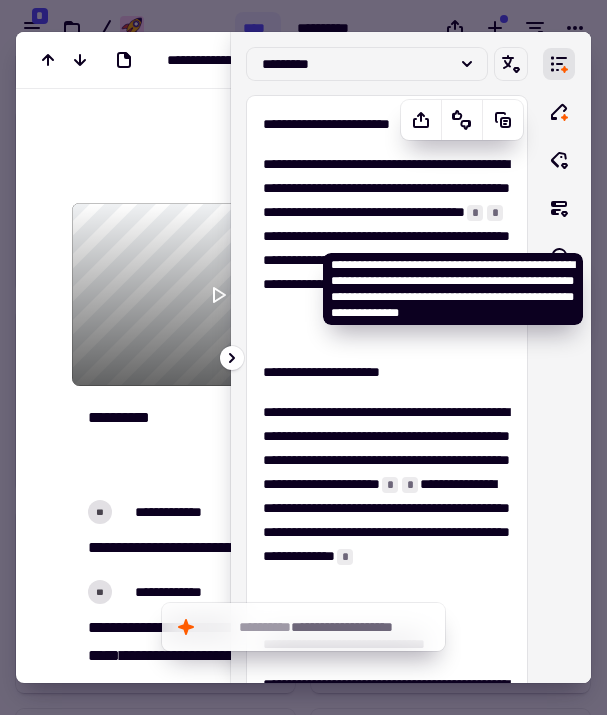 click on "*" at bounding box center [475, 213] 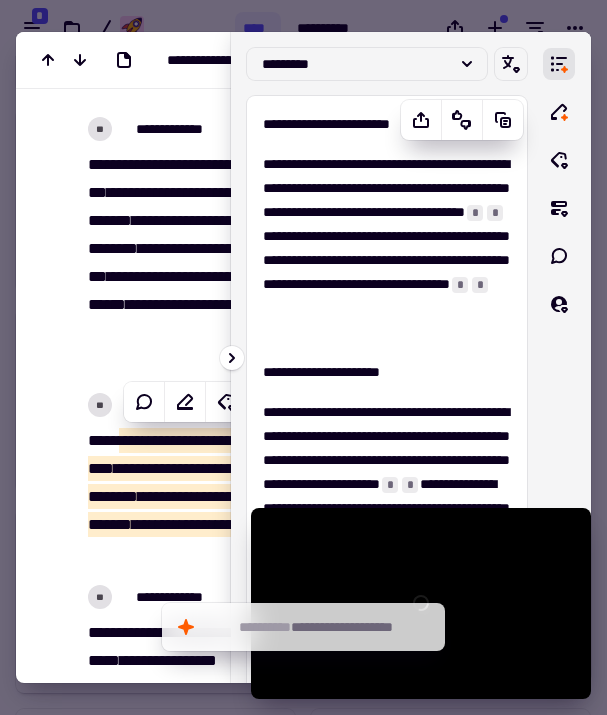 scroll, scrollTop: 781, scrollLeft: 0, axis: vertical 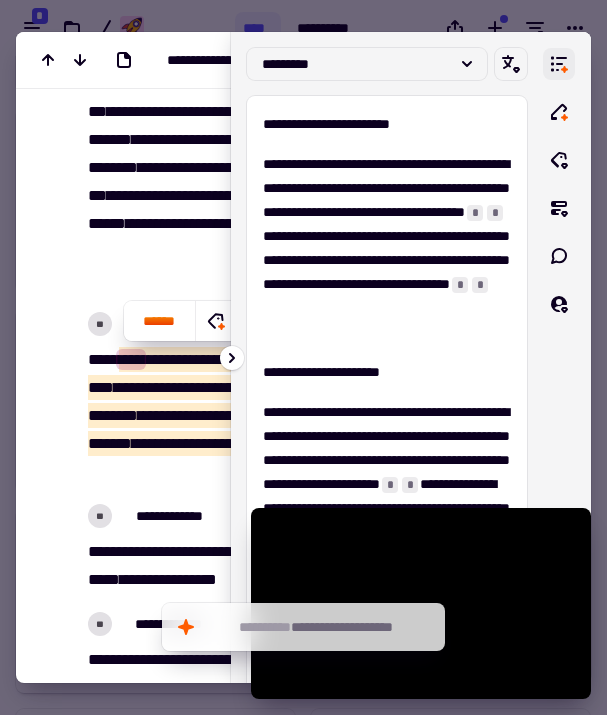 click 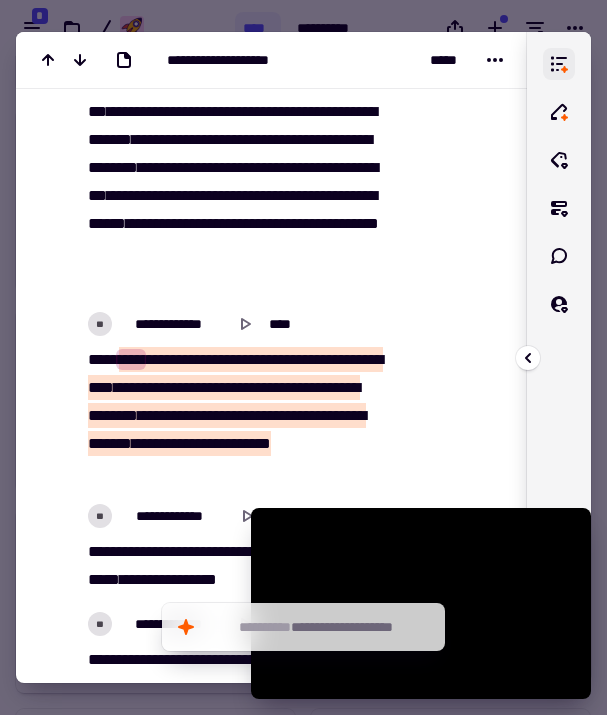 click 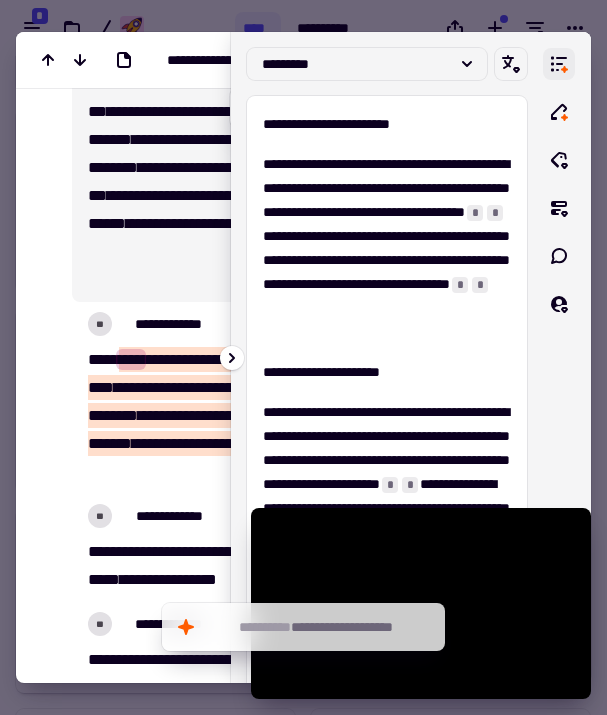click 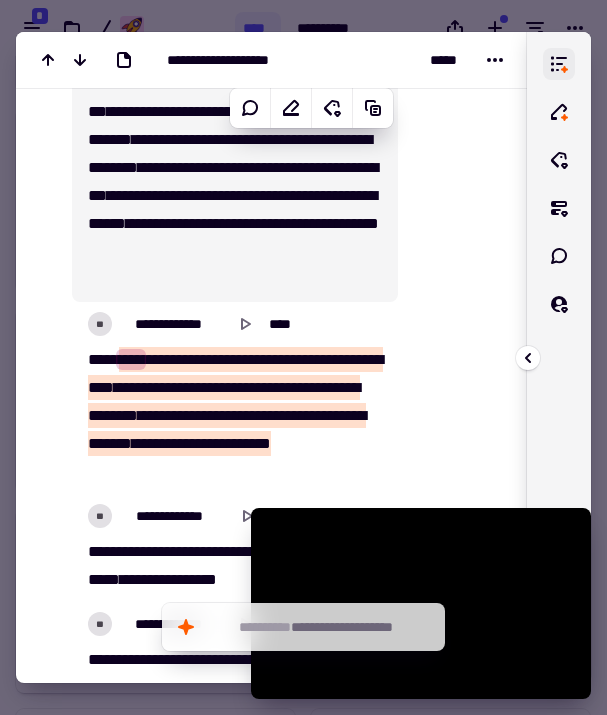 click 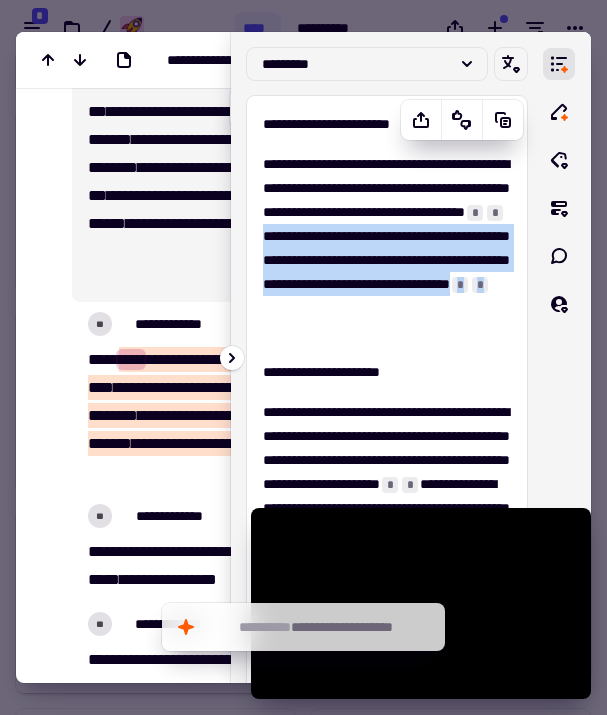 drag, startPoint x: 264, startPoint y: 259, endPoint x: 480, endPoint y: 340, distance: 230.6881 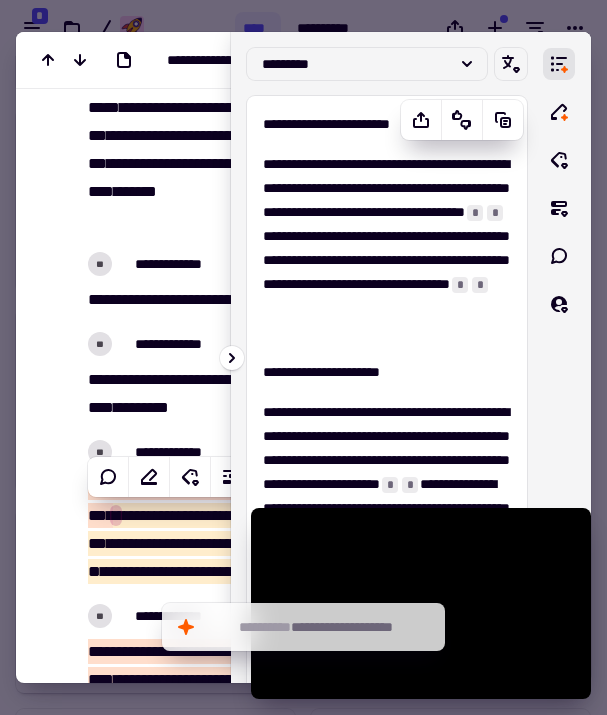 scroll, scrollTop: 1545, scrollLeft: 0, axis: vertical 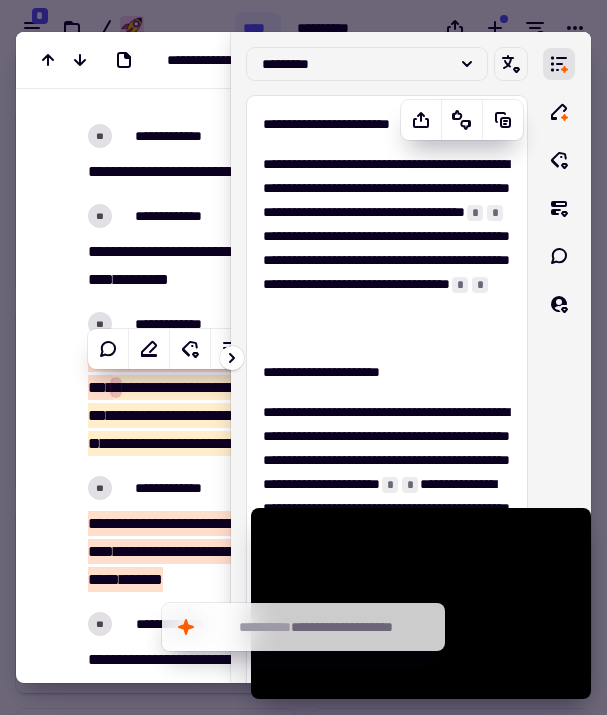 click on "*" at bounding box center [480, 285] 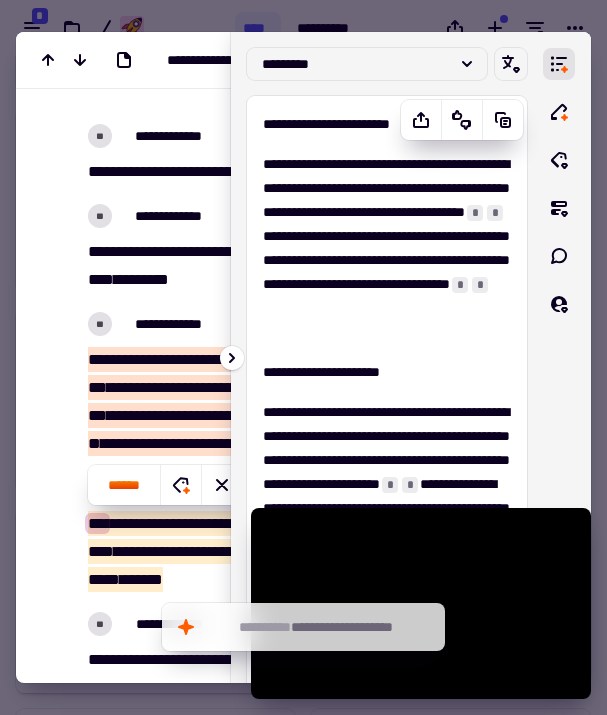 click on "*" at bounding box center [460, 285] 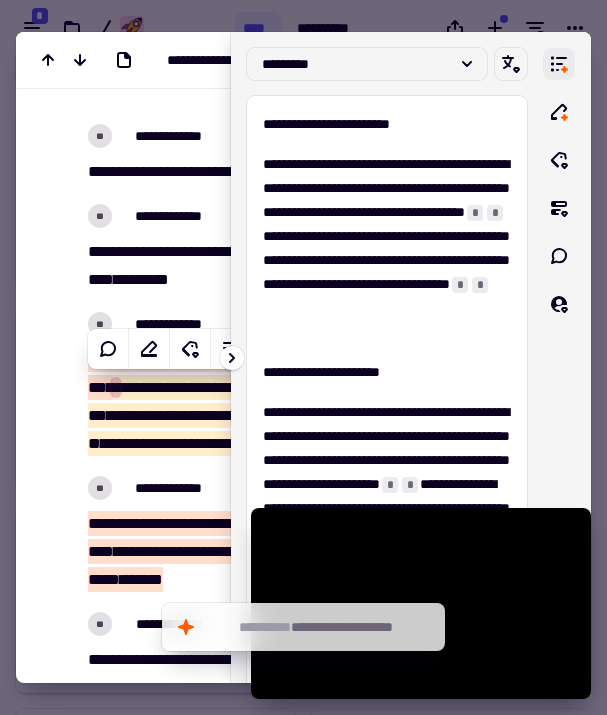click 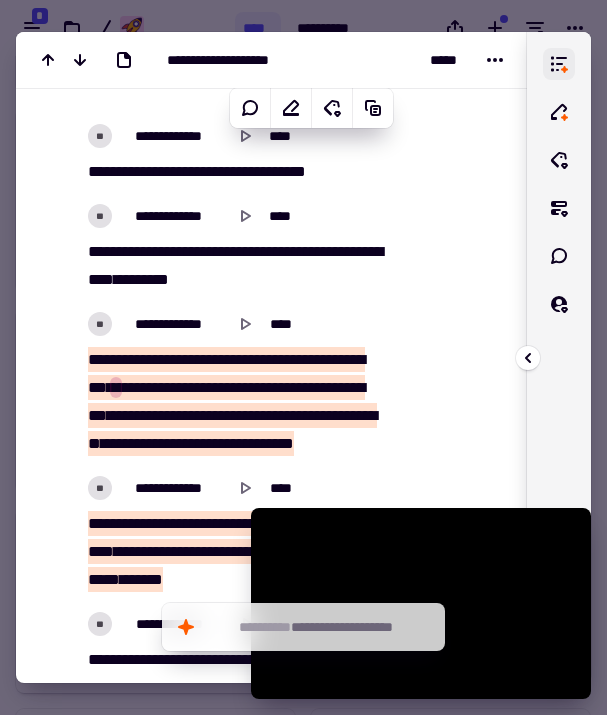 click 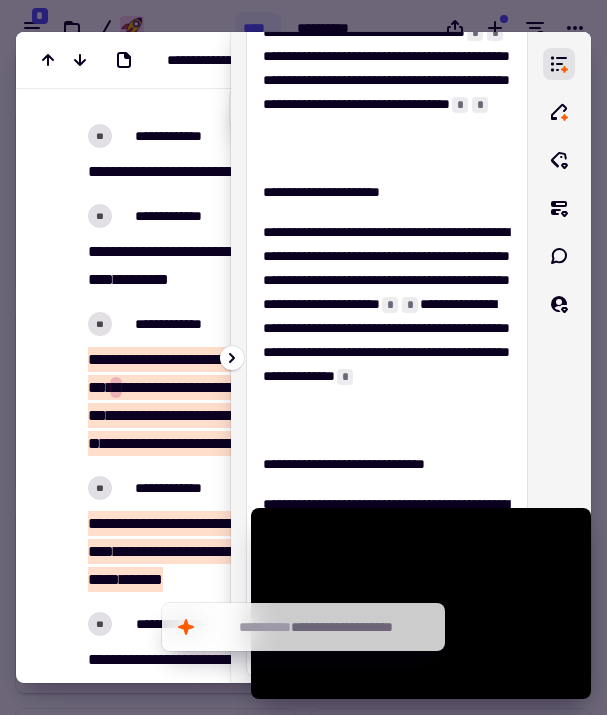 scroll, scrollTop: 213, scrollLeft: 0, axis: vertical 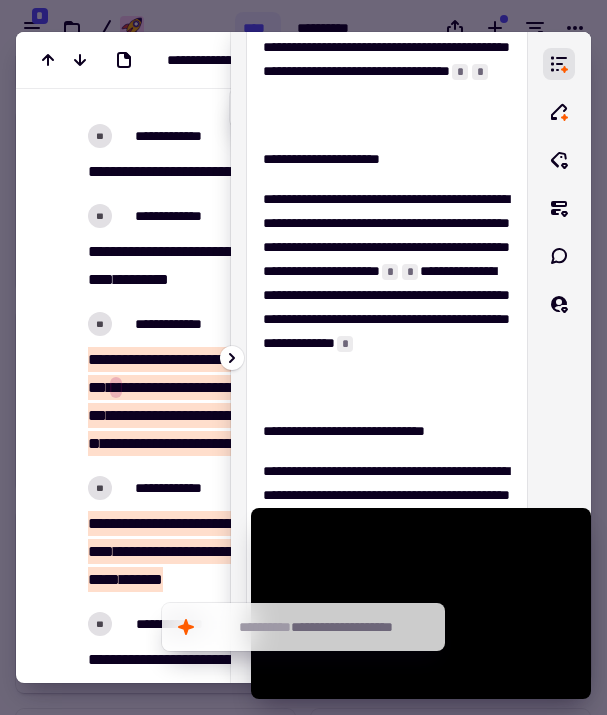 click on "*" at bounding box center [390, 272] 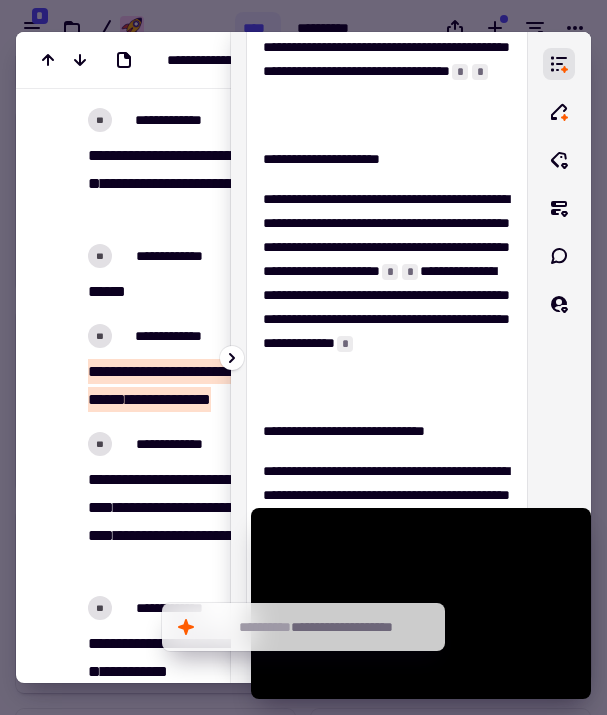scroll, scrollTop: 16957, scrollLeft: 0, axis: vertical 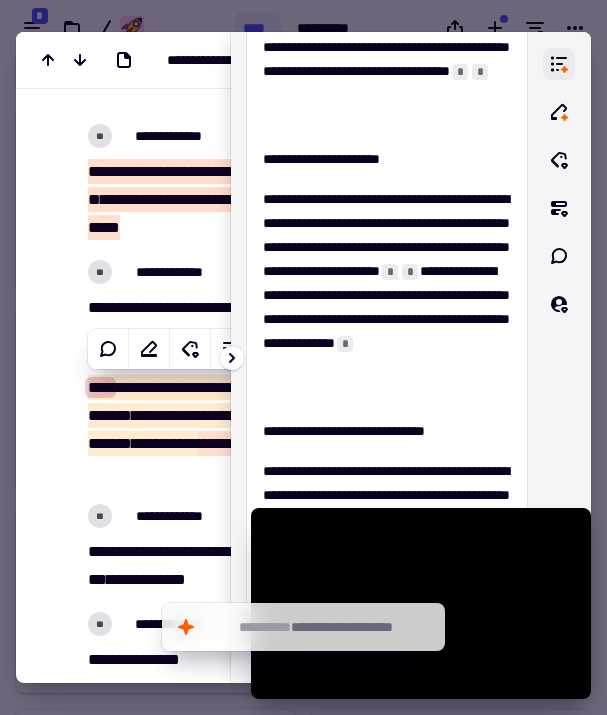 click 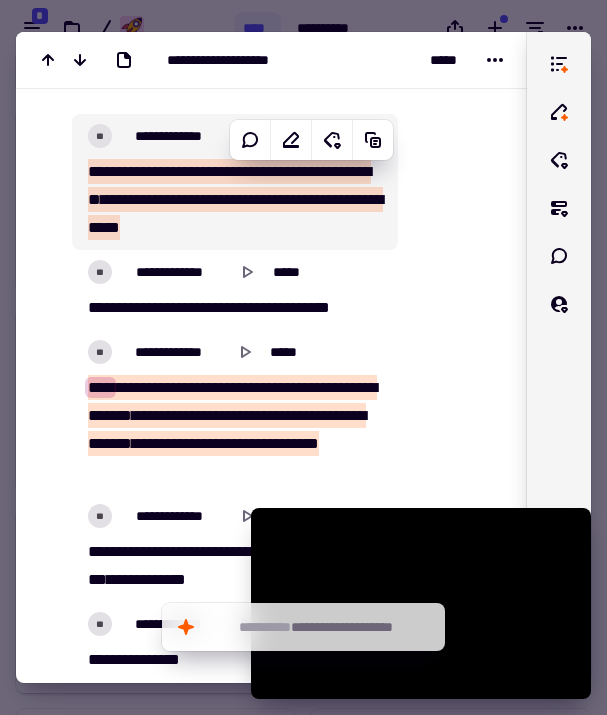 scroll, scrollTop: 17000, scrollLeft: 0, axis: vertical 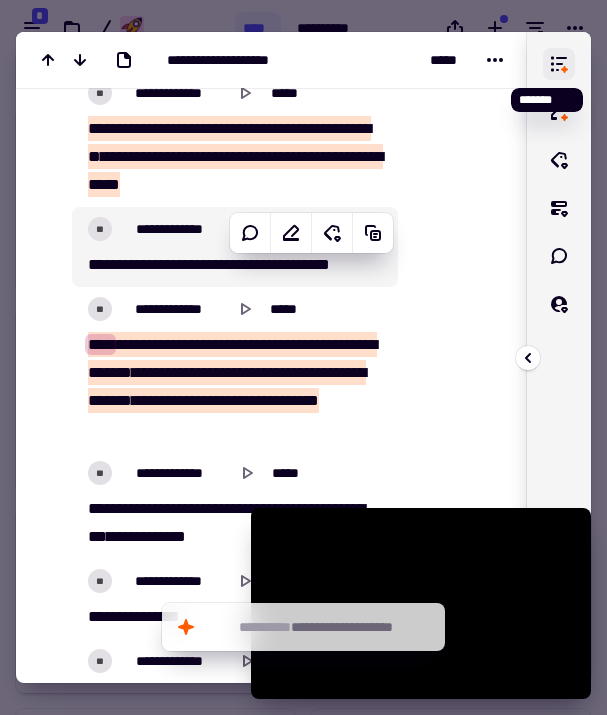 click 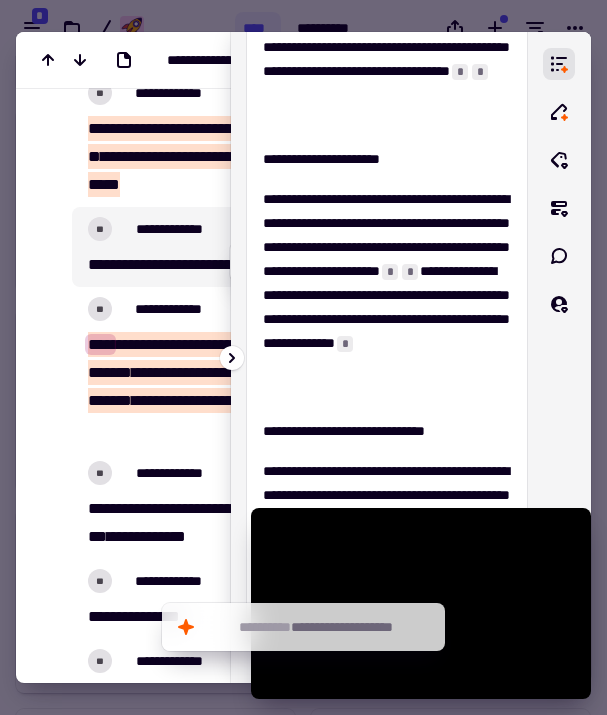 scroll, scrollTop: 251, scrollLeft: 0, axis: vertical 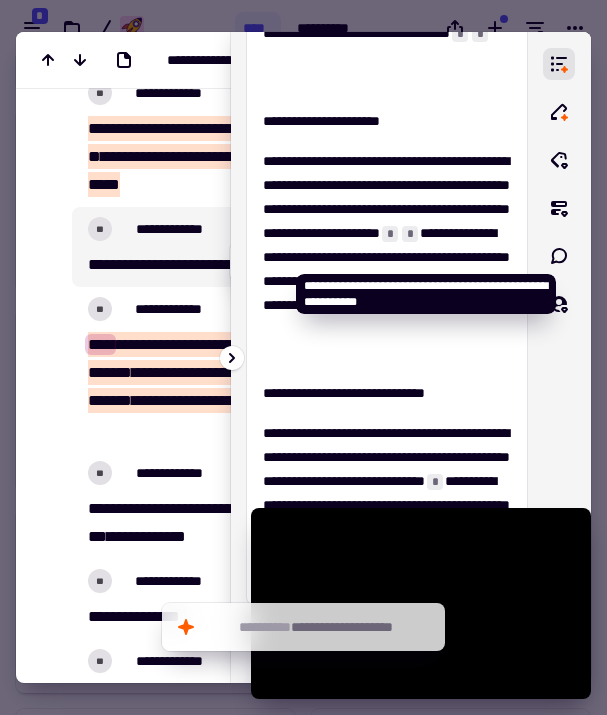 click on "*" at bounding box center (410, 234) 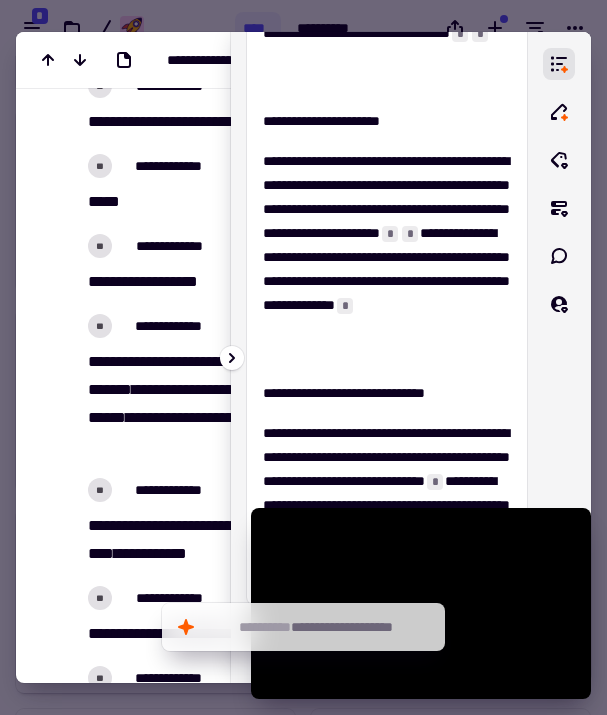 scroll, scrollTop: 6715, scrollLeft: 0, axis: vertical 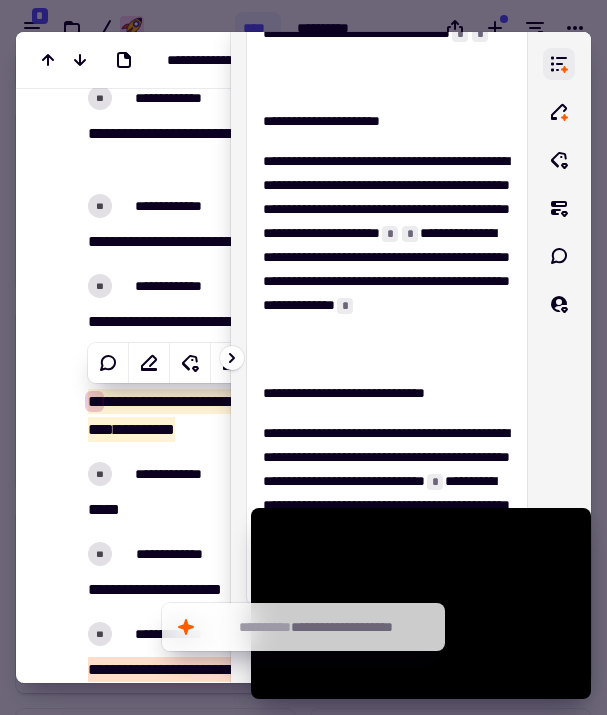 click 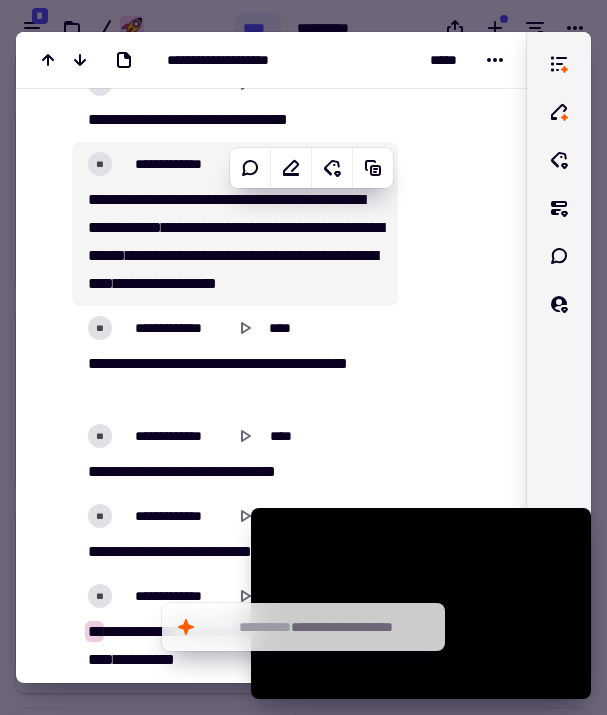 scroll, scrollTop: 6486, scrollLeft: 0, axis: vertical 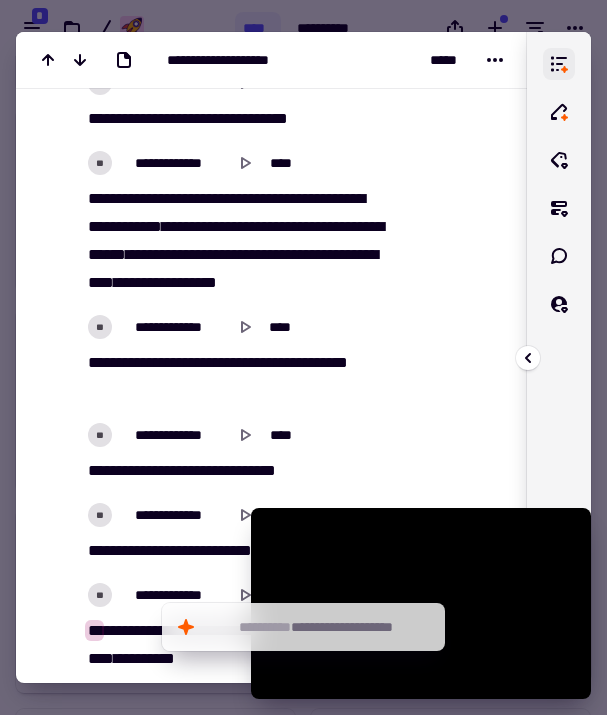 click 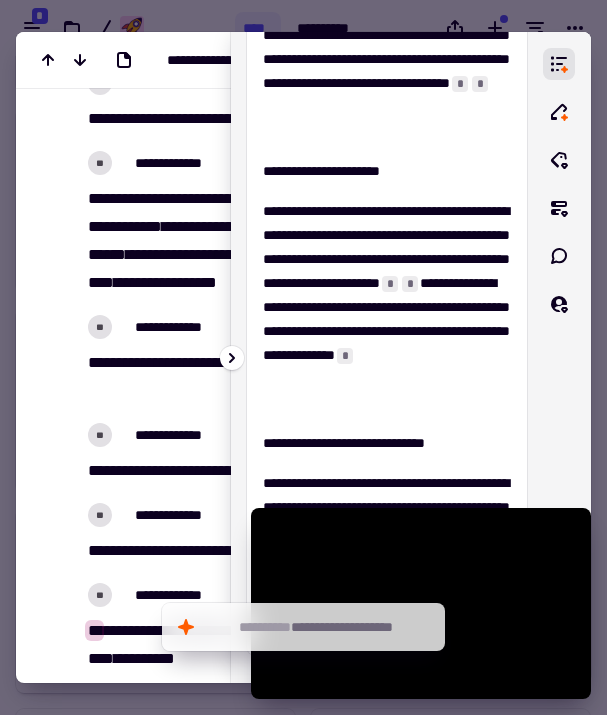 scroll, scrollTop: 215, scrollLeft: 0, axis: vertical 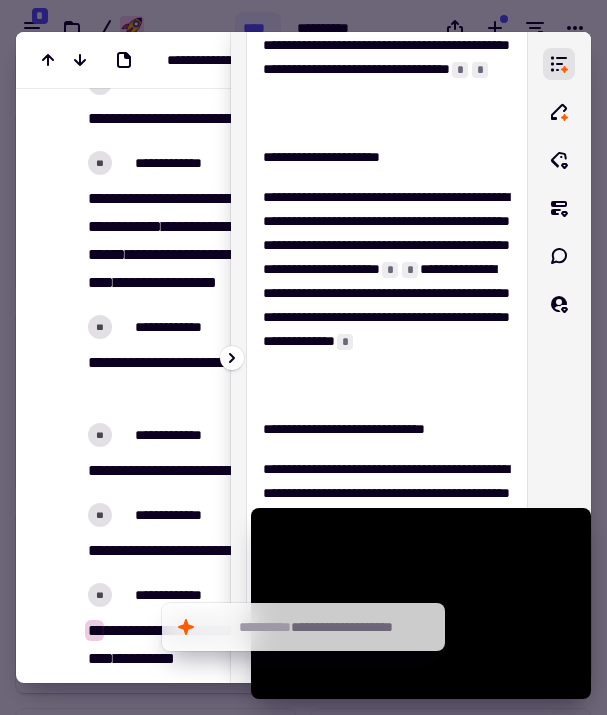 click on "*" at bounding box center (390, 270) 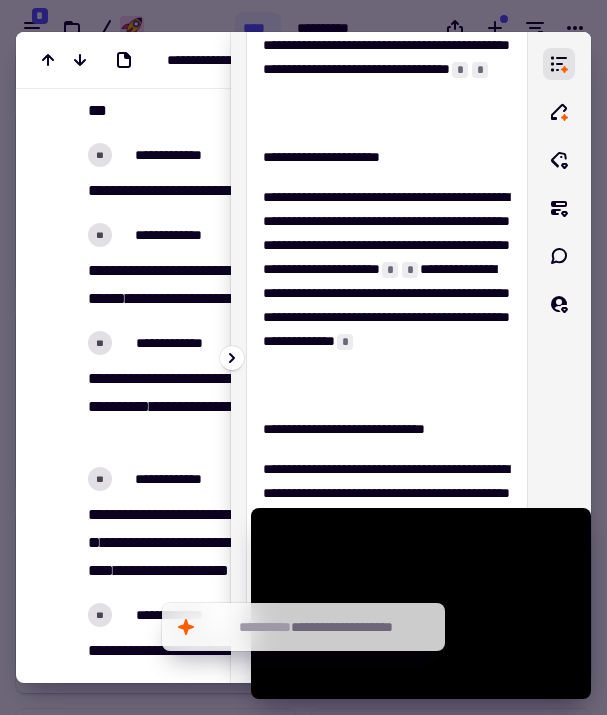 scroll, scrollTop: 16957, scrollLeft: 0, axis: vertical 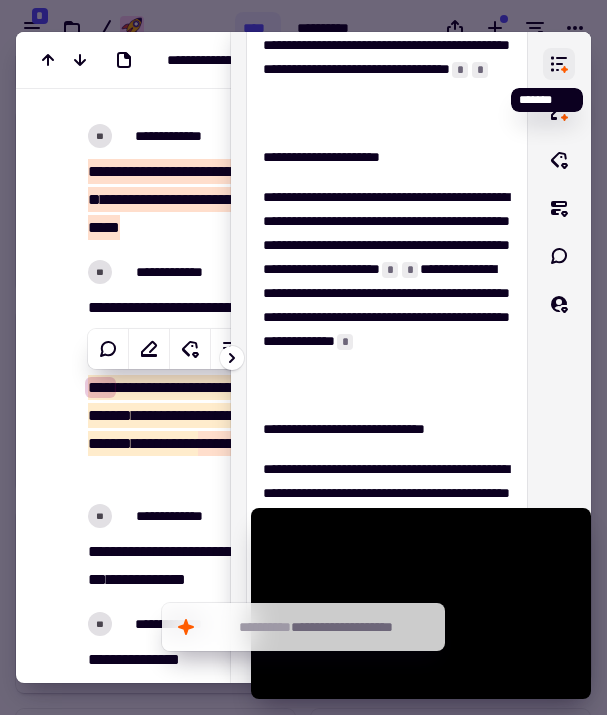 click 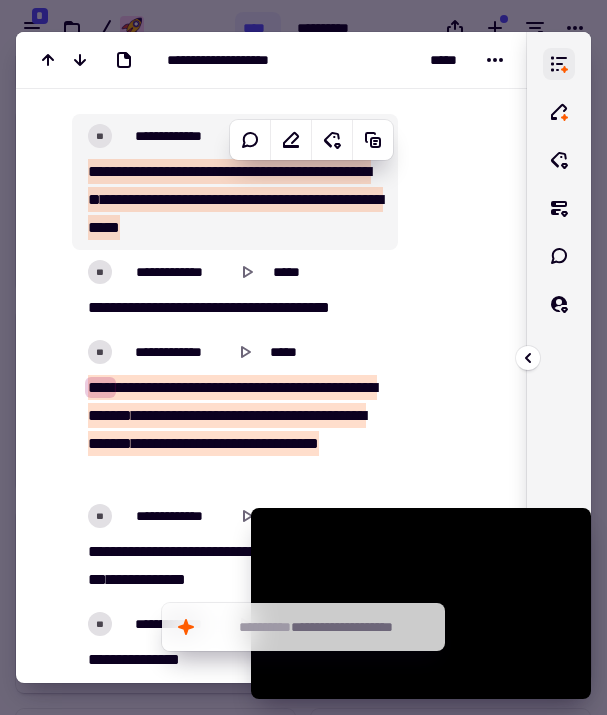click 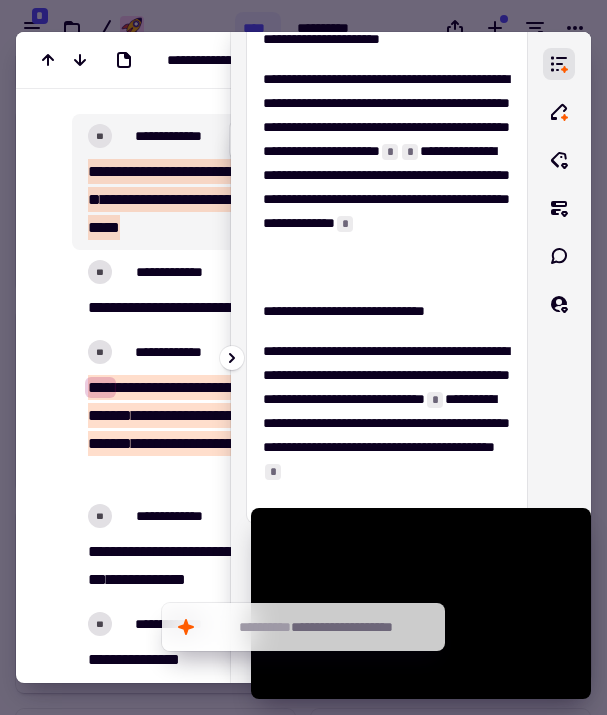 scroll, scrollTop: 329, scrollLeft: 0, axis: vertical 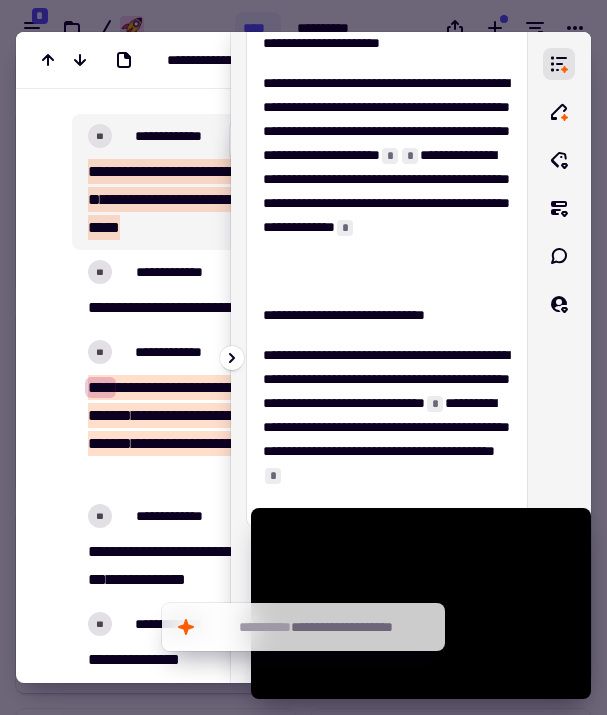 click on "*" at bounding box center [345, 228] 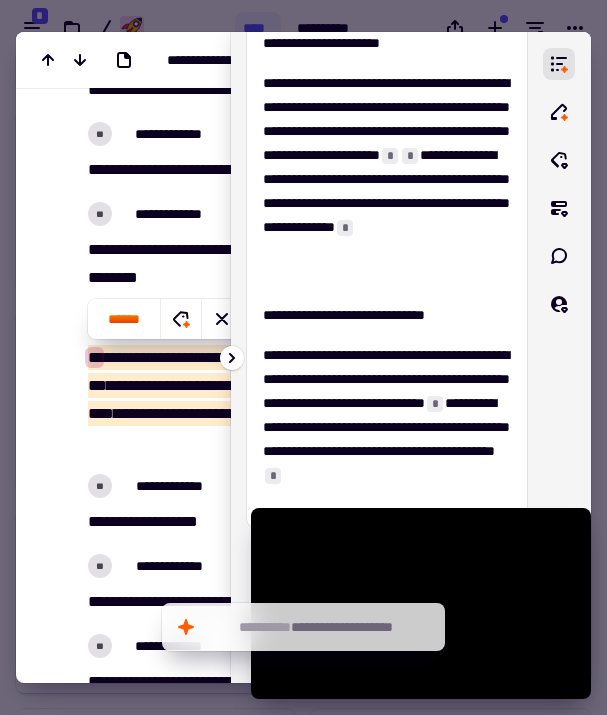 scroll, scrollTop: 15403, scrollLeft: 0, axis: vertical 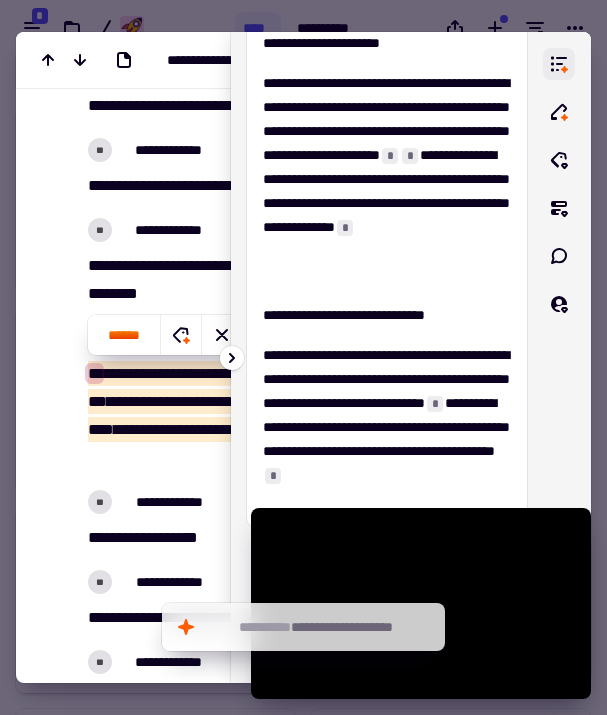 click 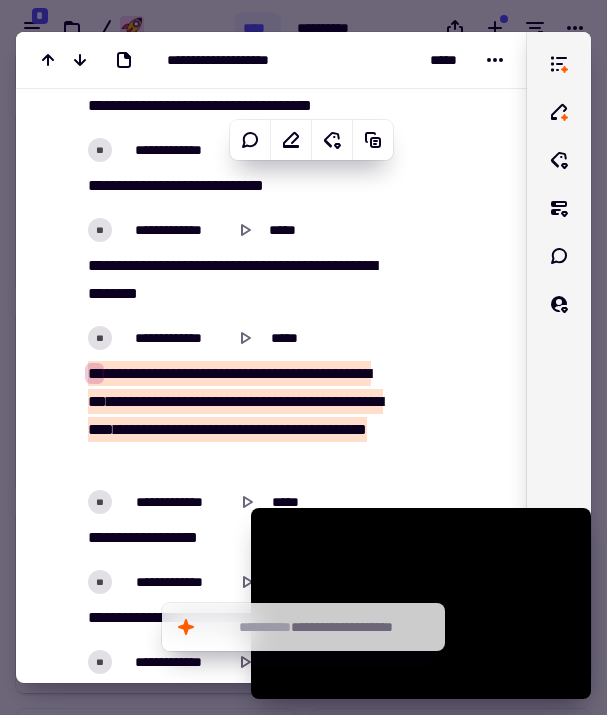 click at bounding box center (303, 357) 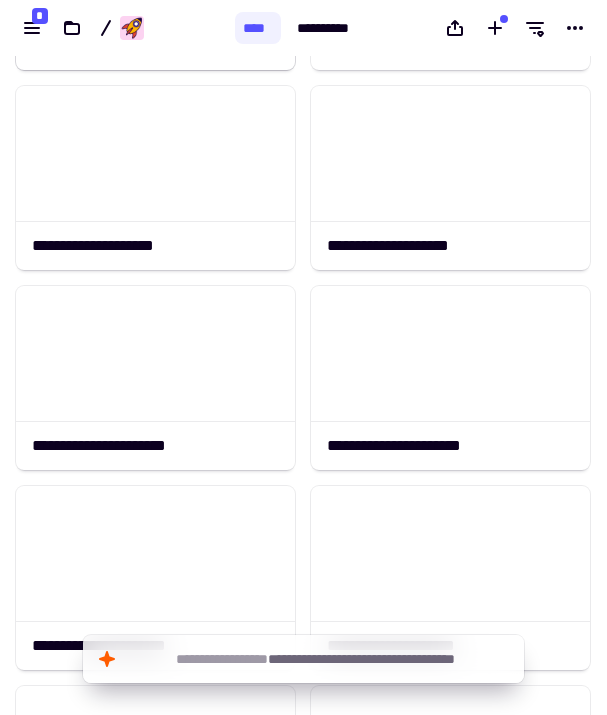 scroll, scrollTop: 981, scrollLeft: 0, axis: vertical 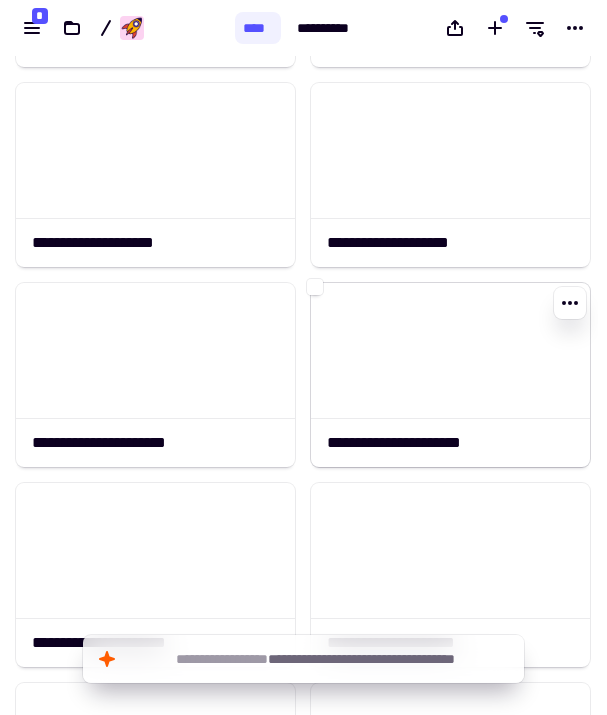 click on "**********" 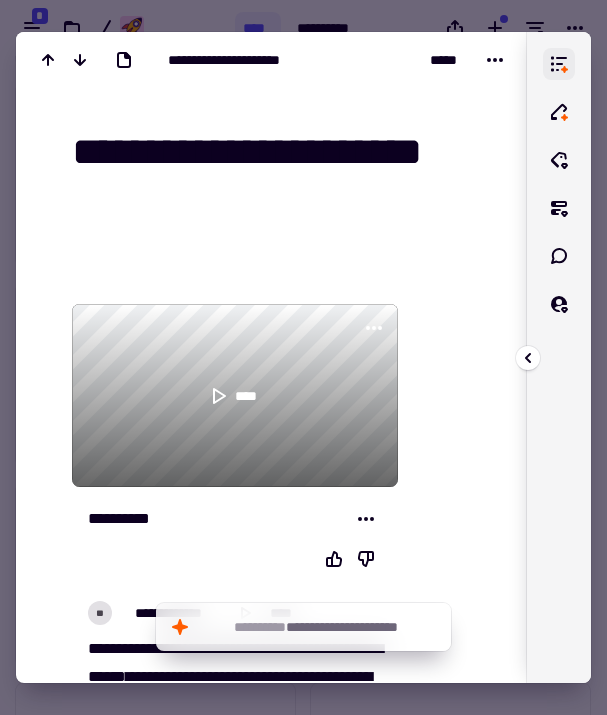 click 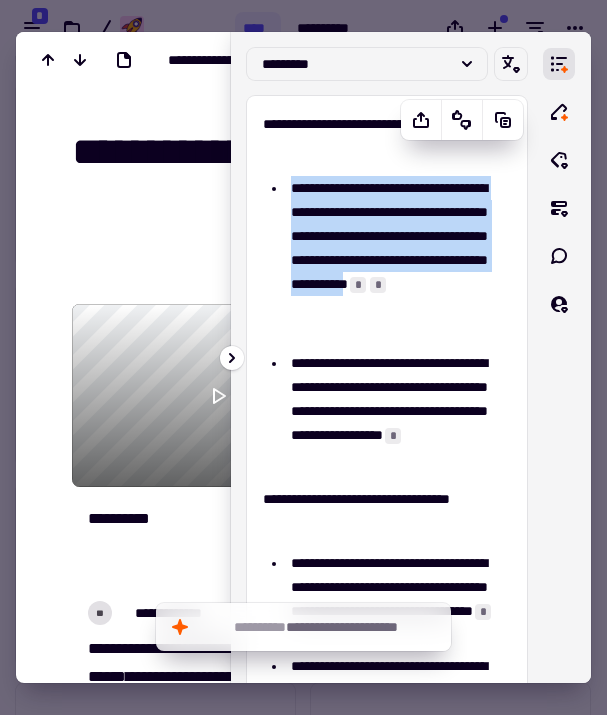 drag, startPoint x: 505, startPoint y: 307, endPoint x: 291, endPoint y: 191, distance: 243.41734 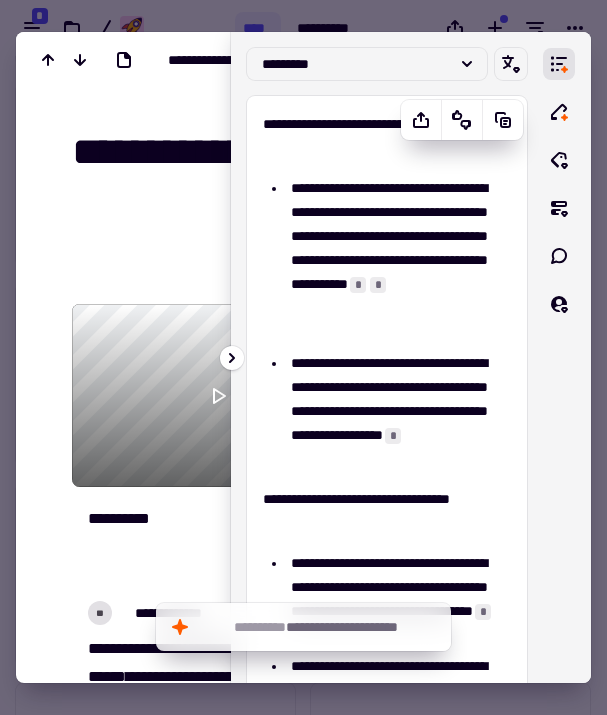 click on "*" at bounding box center (358, 285) 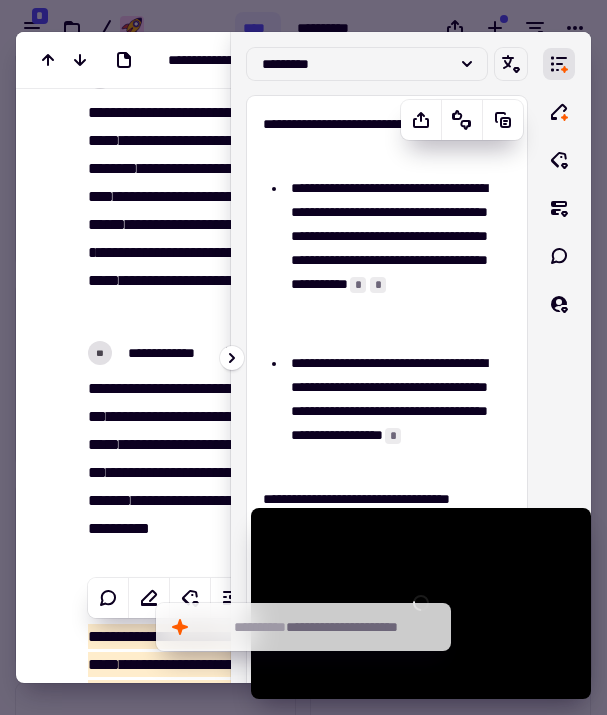 scroll, scrollTop: 3559, scrollLeft: 0, axis: vertical 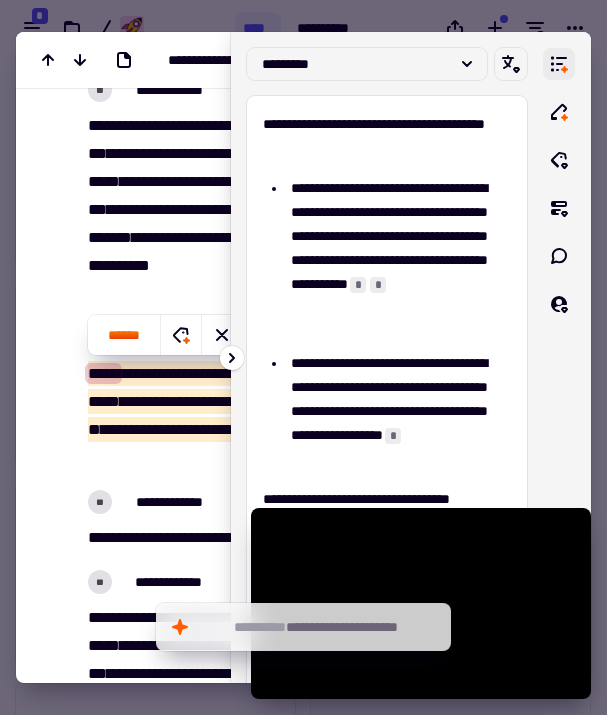 click 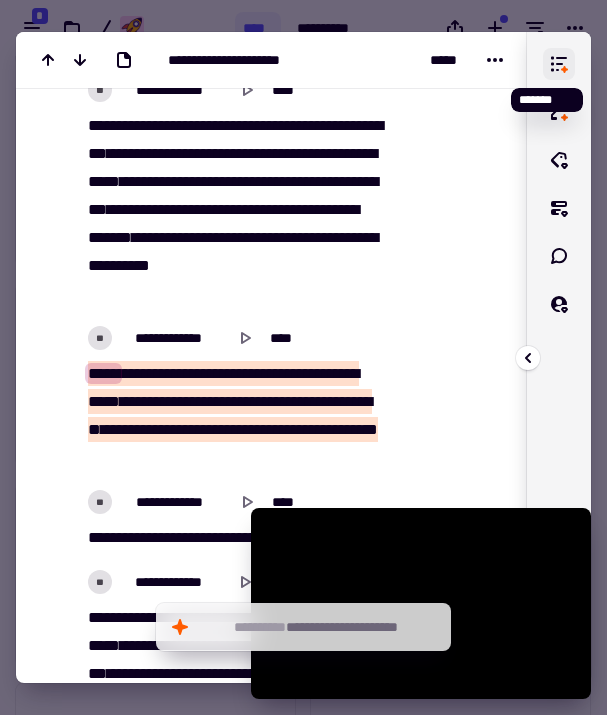 click 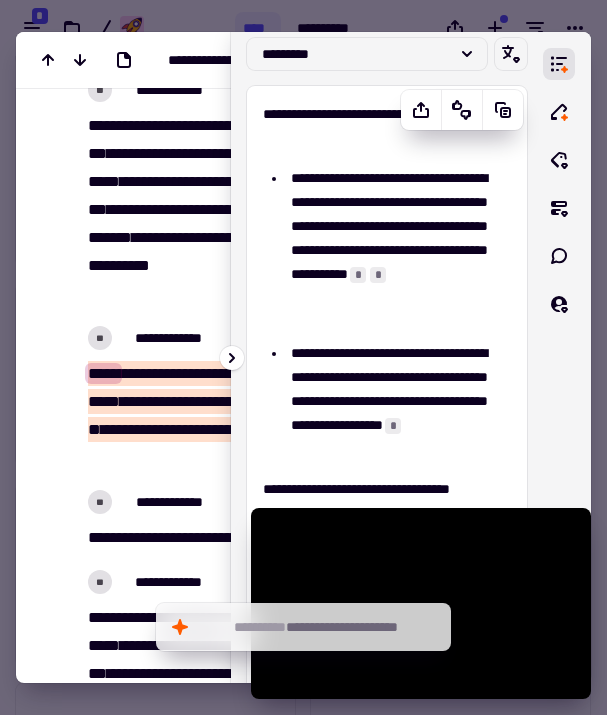 scroll, scrollTop: 3, scrollLeft: 0, axis: vertical 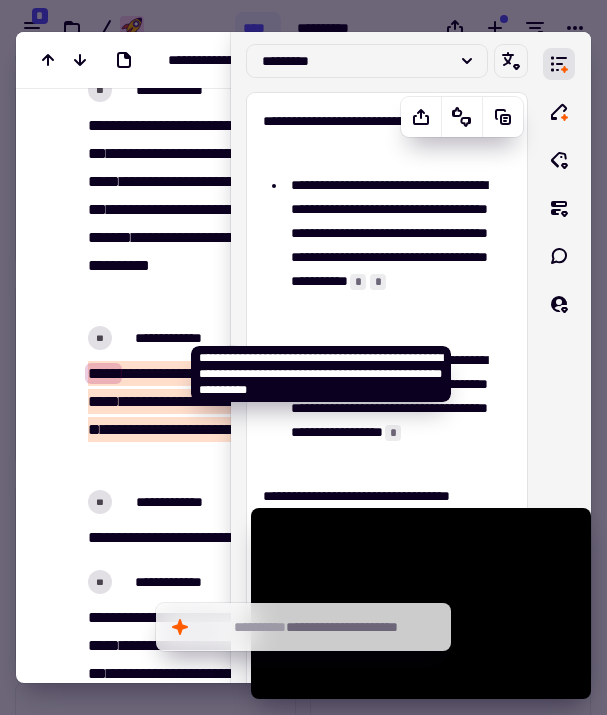 click on "*" at bounding box center (378, 282) 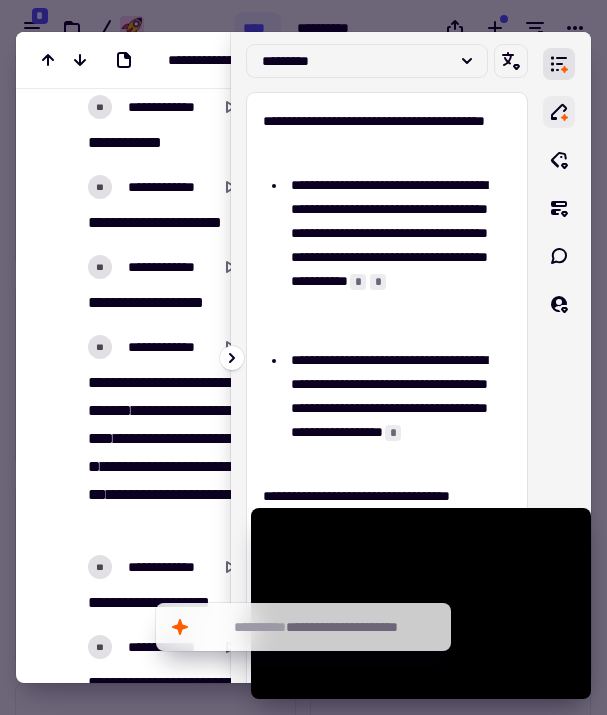 scroll, scrollTop: 15361, scrollLeft: 0, axis: vertical 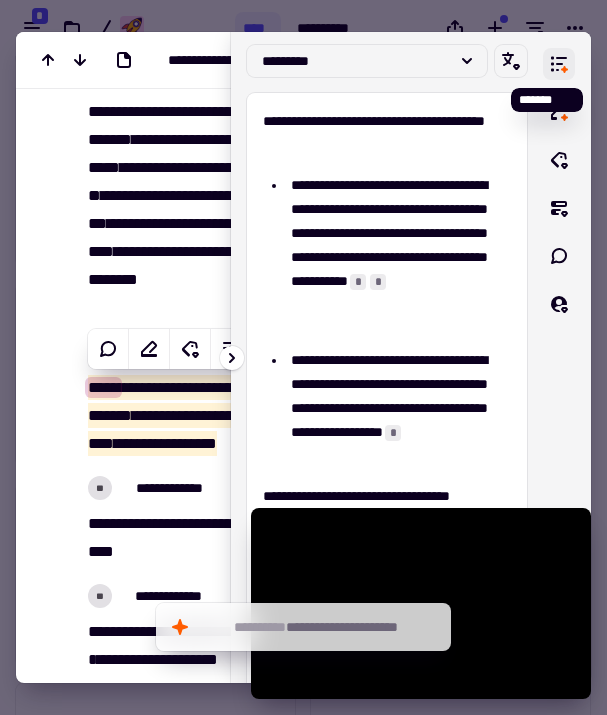 click 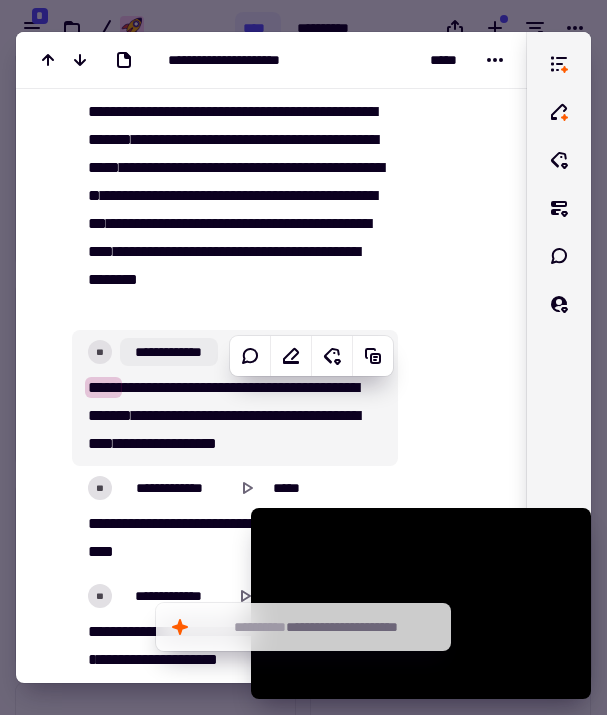 click on "**********" 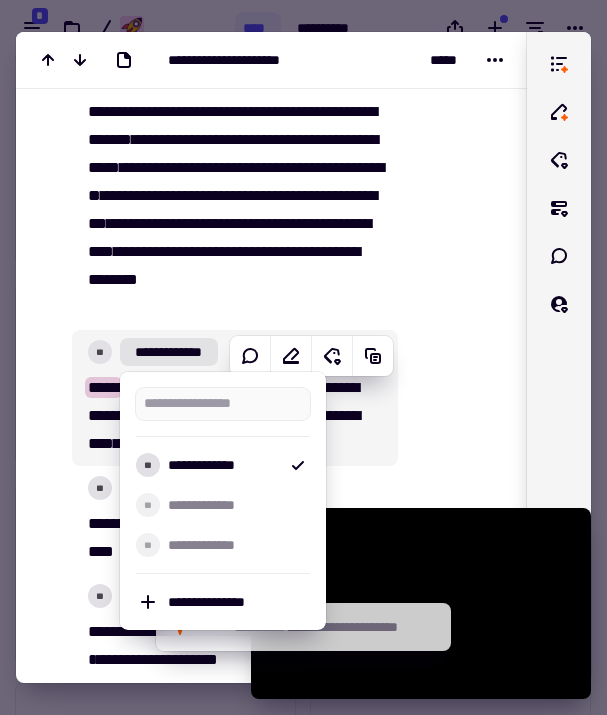 click on "**********" at bounding box center [235, 352] 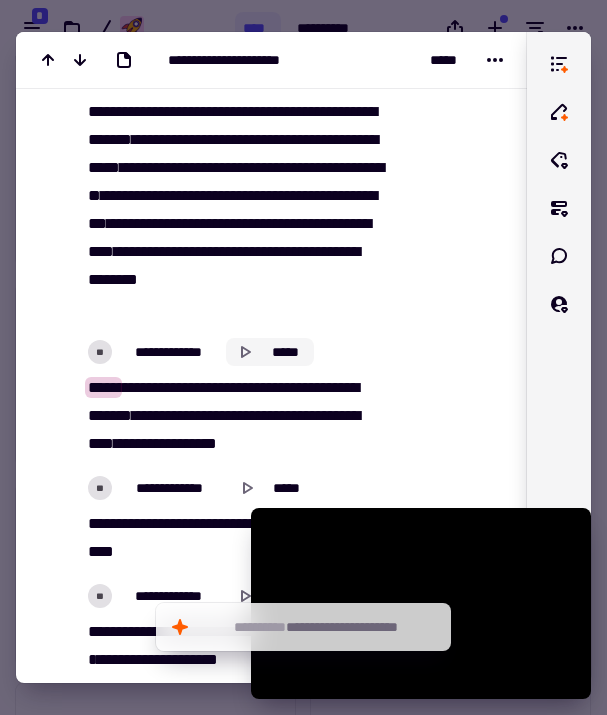 click 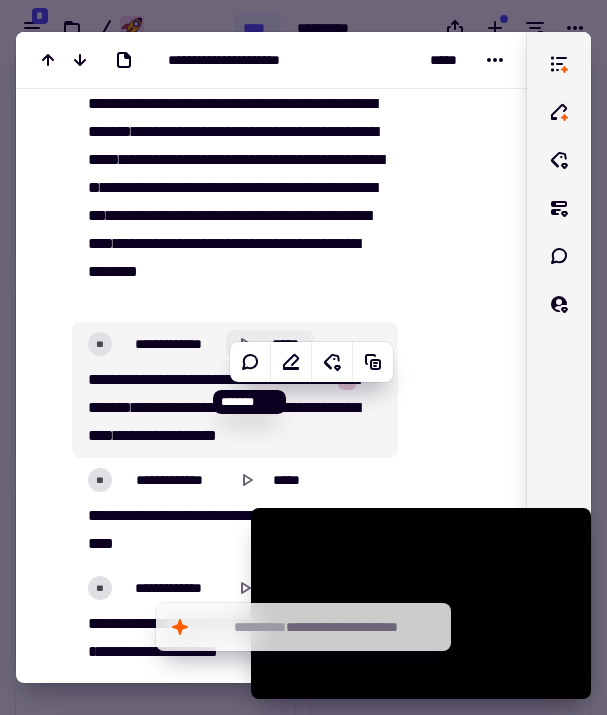 scroll, scrollTop: 15371, scrollLeft: 0, axis: vertical 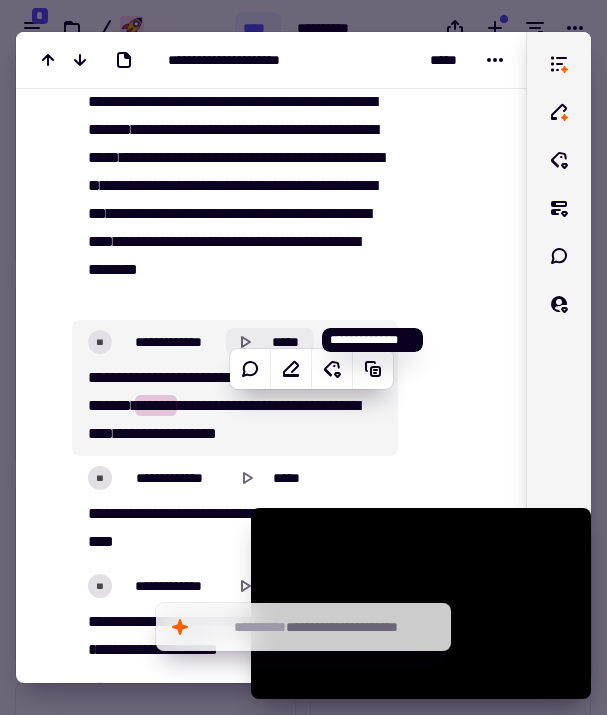 click 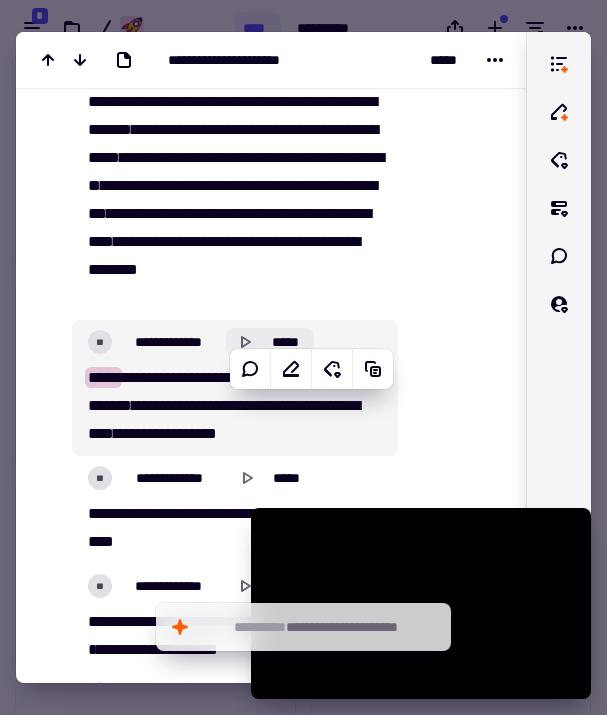 click 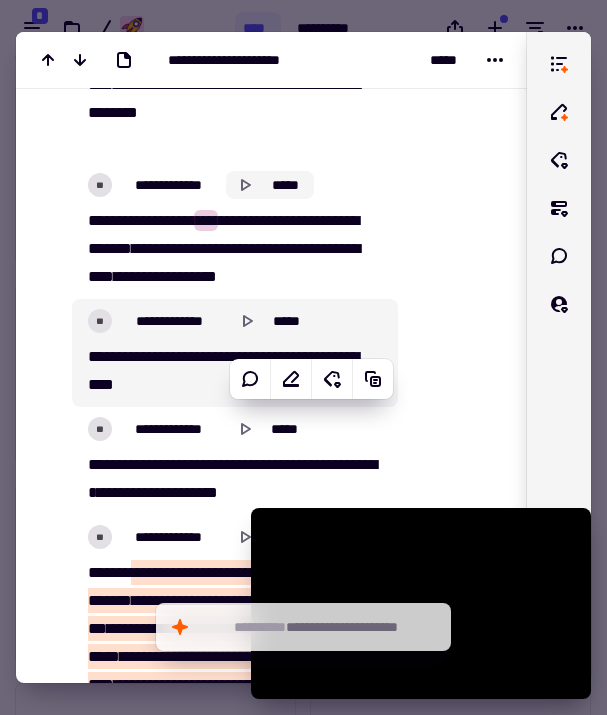 scroll, scrollTop: 15526, scrollLeft: 0, axis: vertical 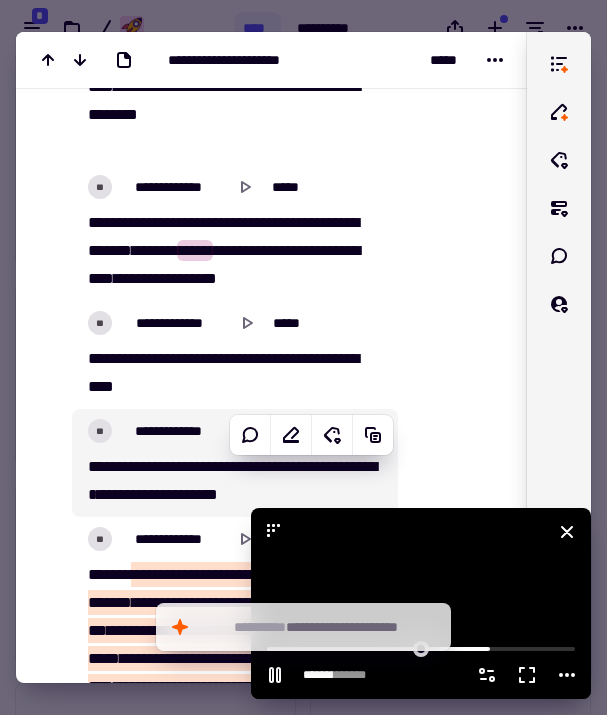 click at bounding box center [421, 603] 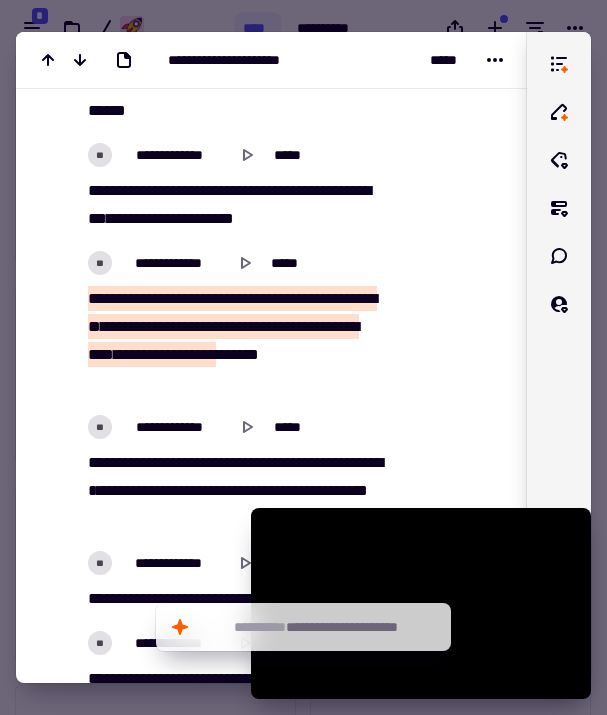 scroll, scrollTop: 16278, scrollLeft: 0, axis: vertical 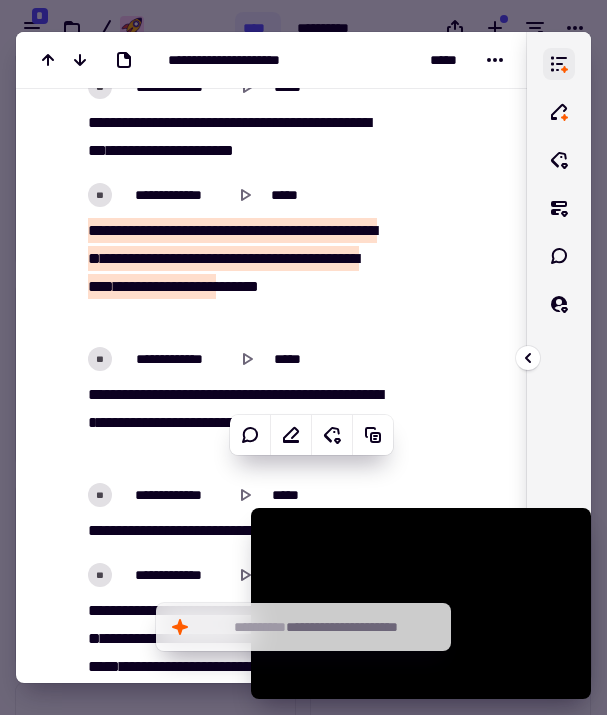 click 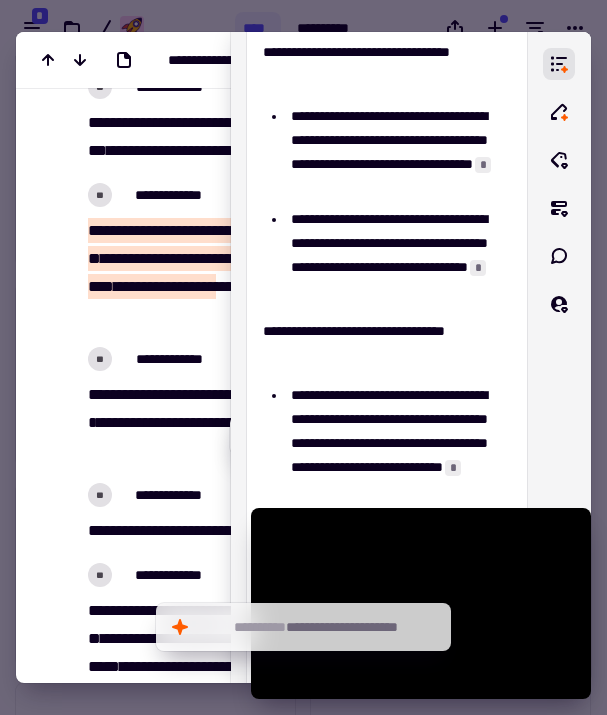 scroll, scrollTop: 449, scrollLeft: 0, axis: vertical 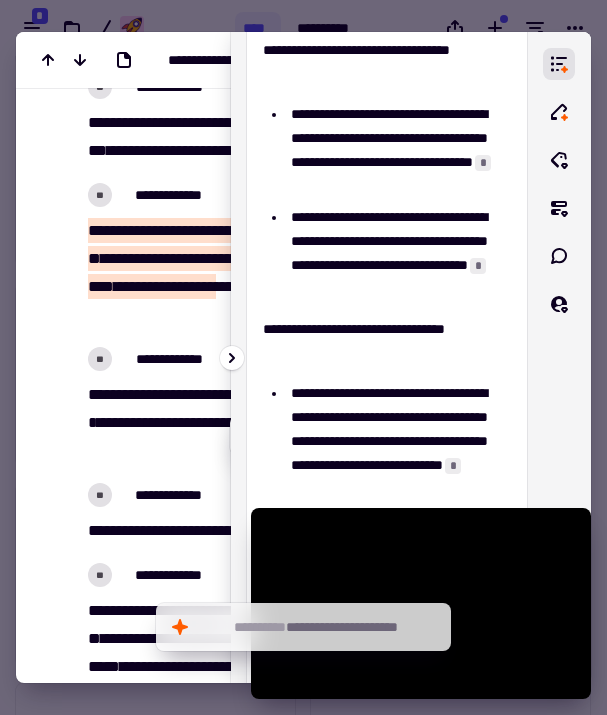 click on "*" at bounding box center (478, 266) 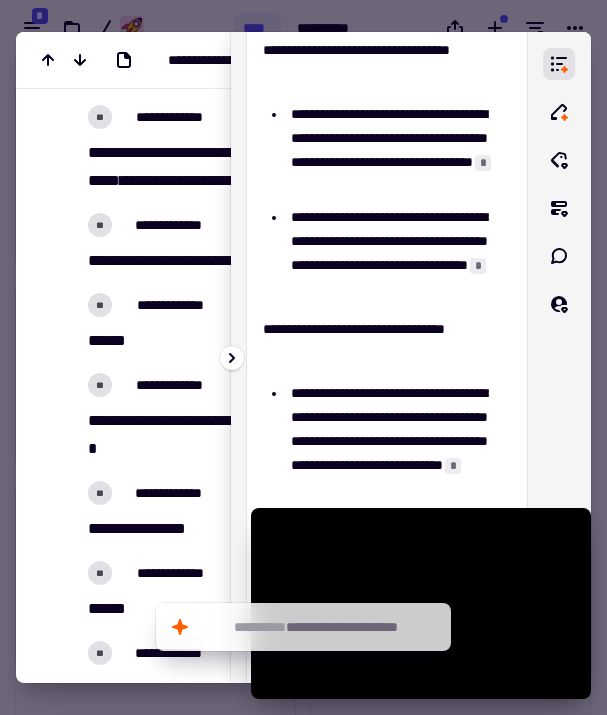 scroll, scrollTop: 7333, scrollLeft: 0, axis: vertical 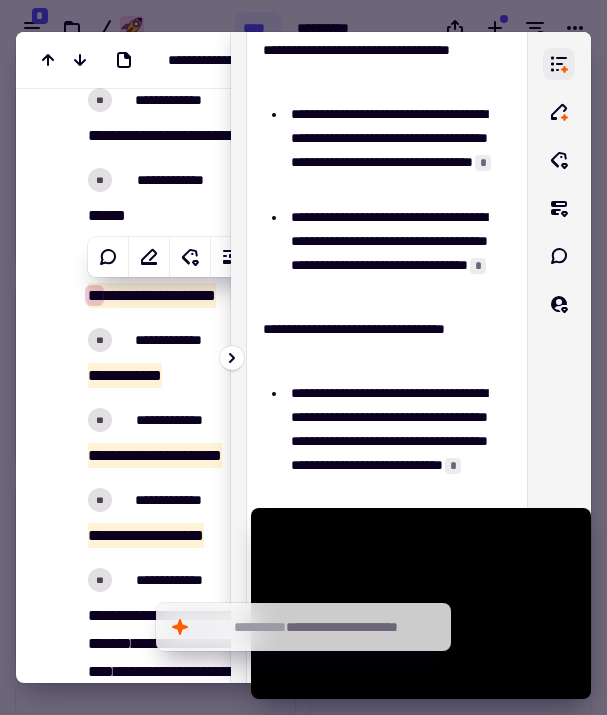 click 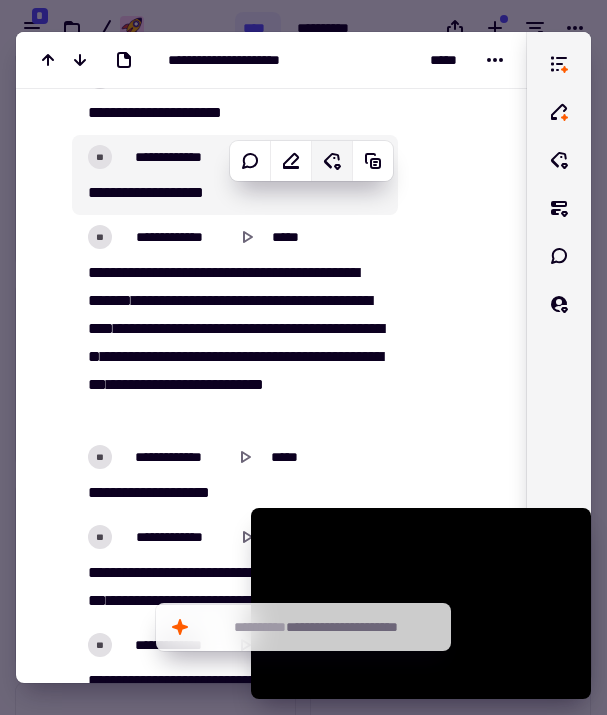 scroll, scrollTop: 7535, scrollLeft: 0, axis: vertical 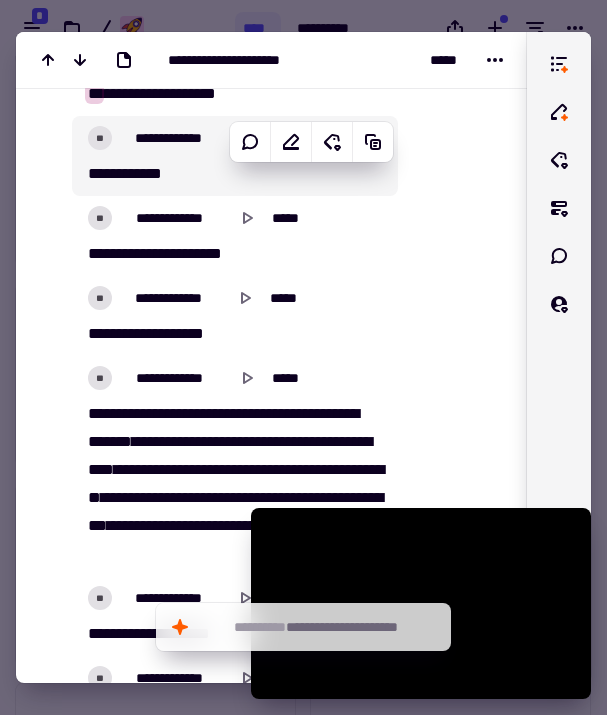 click on "****   ******" at bounding box center (235, 174) 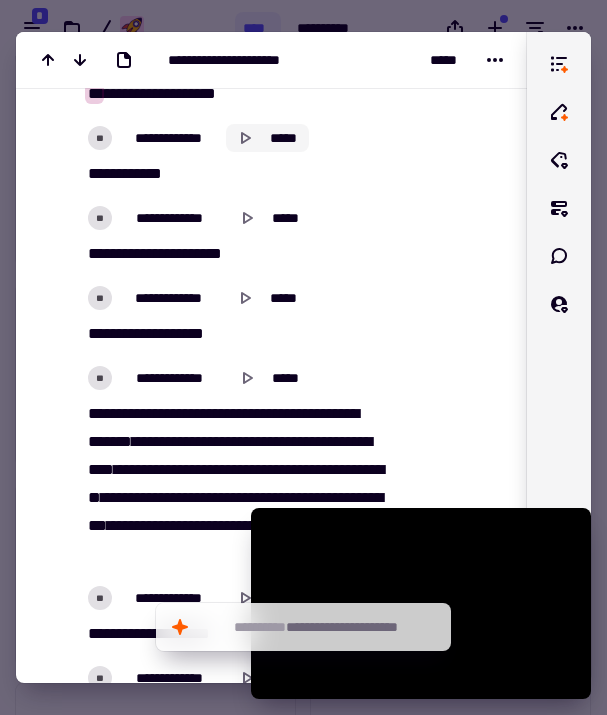 click 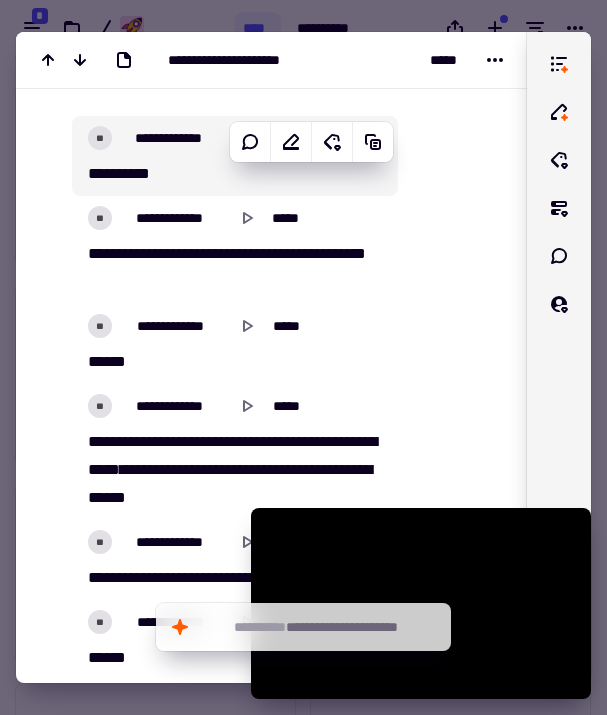 scroll, scrollTop: 8733, scrollLeft: 0, axis: vertical 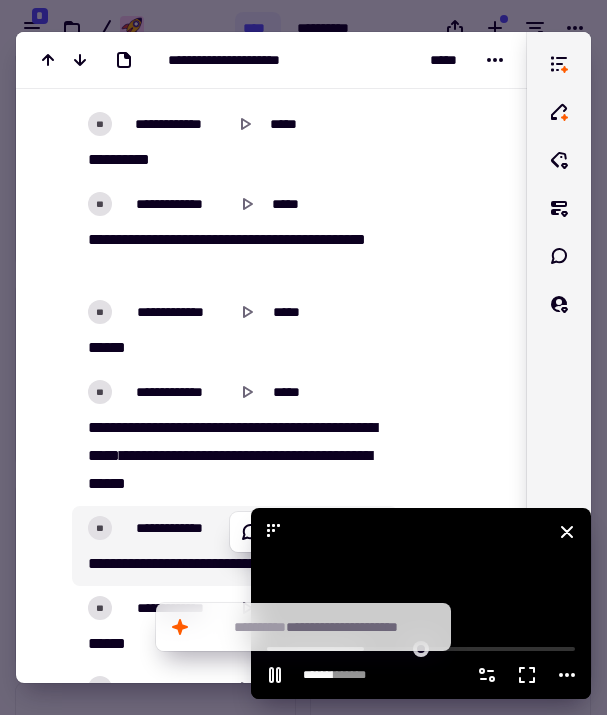 type on "*****" 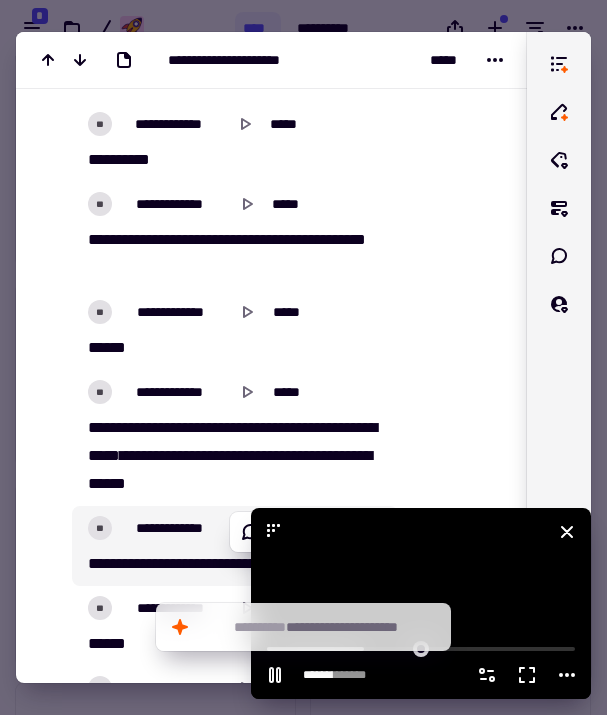 type 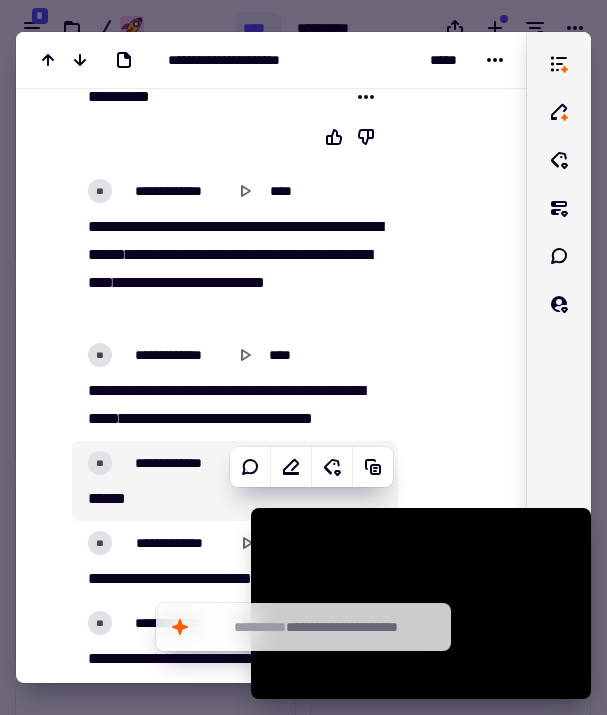 type on "******" 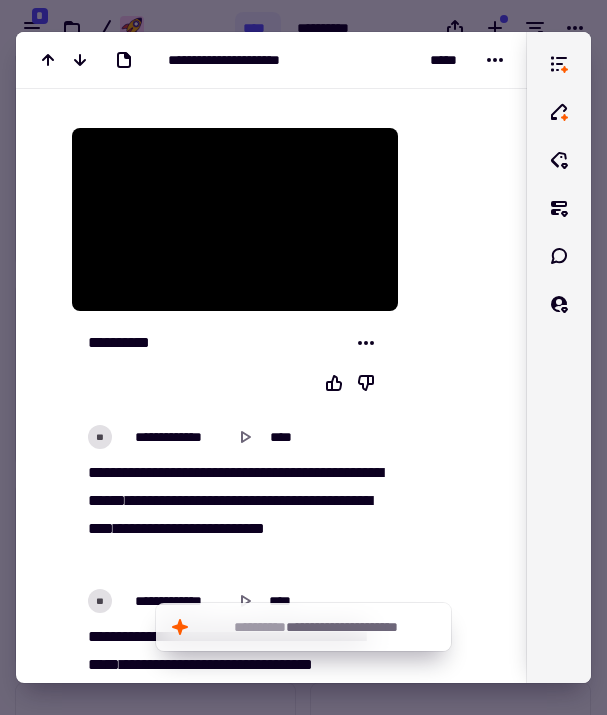 scroll, scrollTop: 157, scrollLeft: 0, axis: vertical 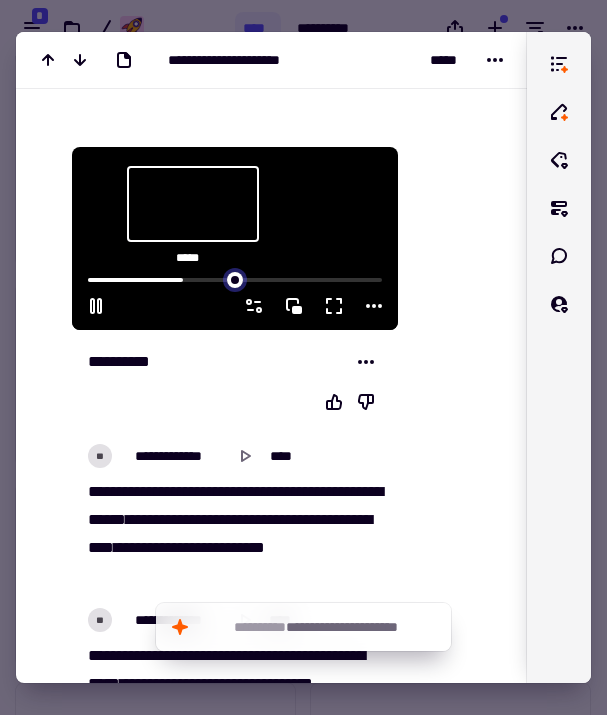 click at bounding box center [235, 278] 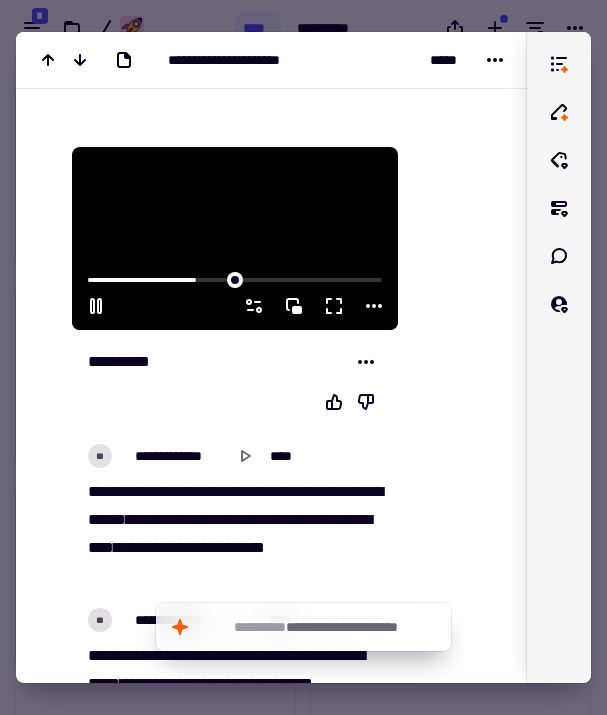 click at bounding box center [235, 238] 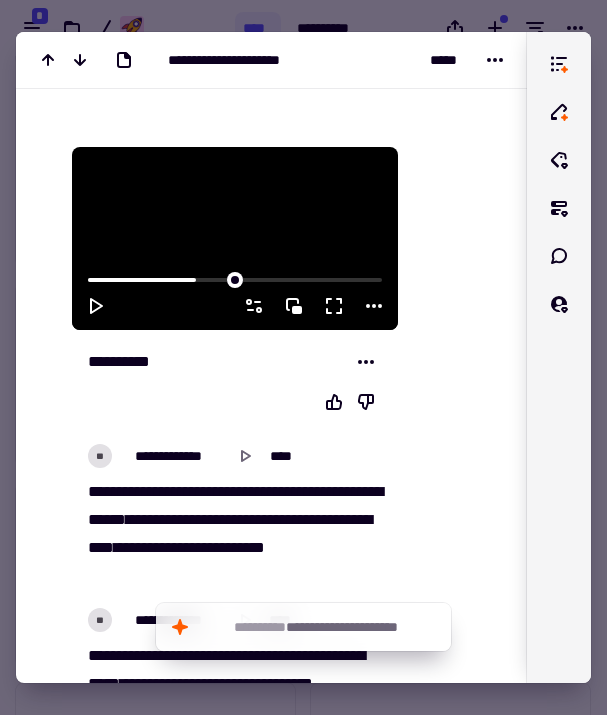 click at bounding box center (235, 238) 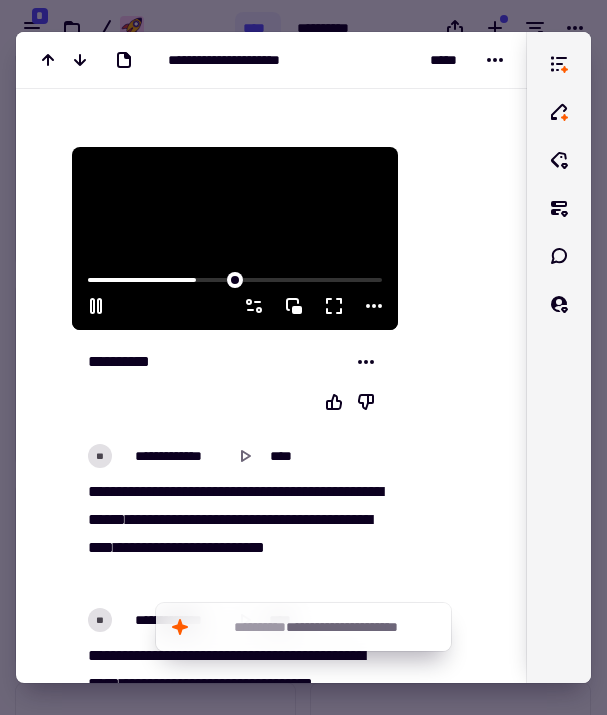 click at bounding box center (235, 238) 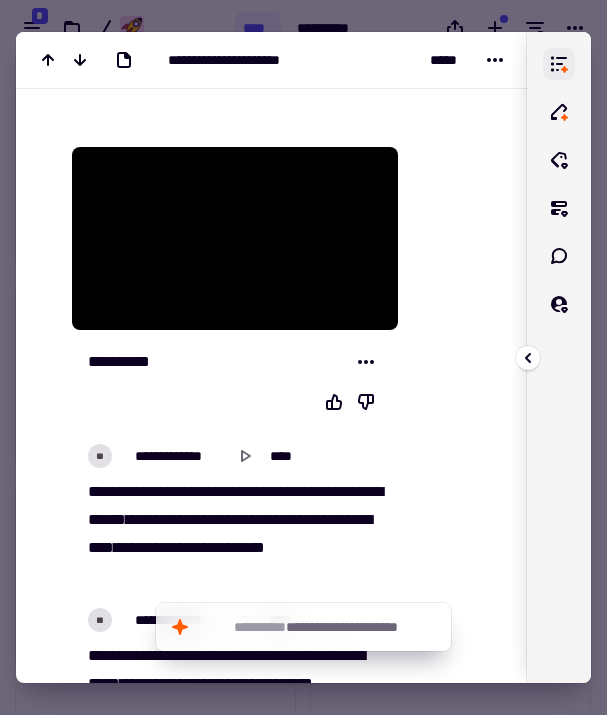 click 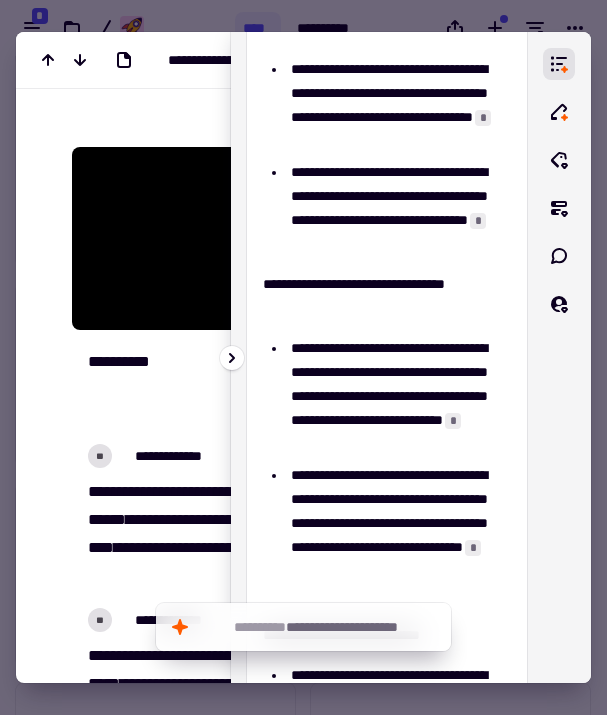 scroll, scrollTop: 519, scrollLeft: 0, axis: vertical 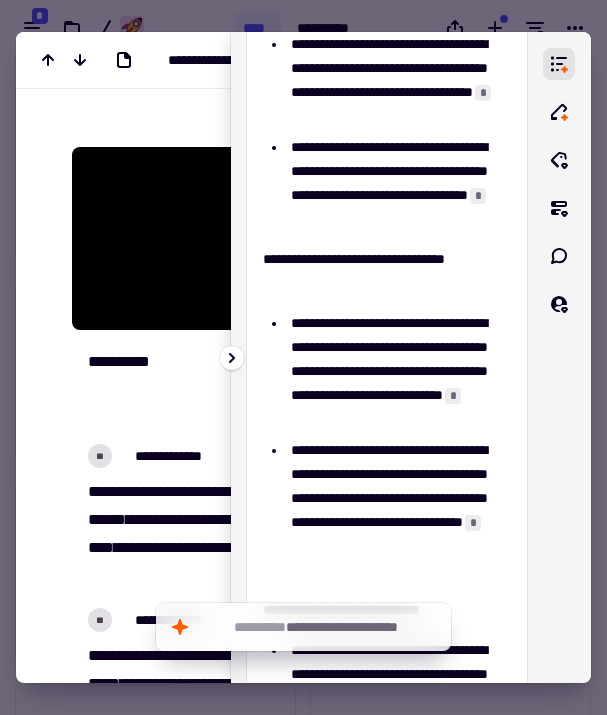 click on "*" at bounding box center (453, 396) 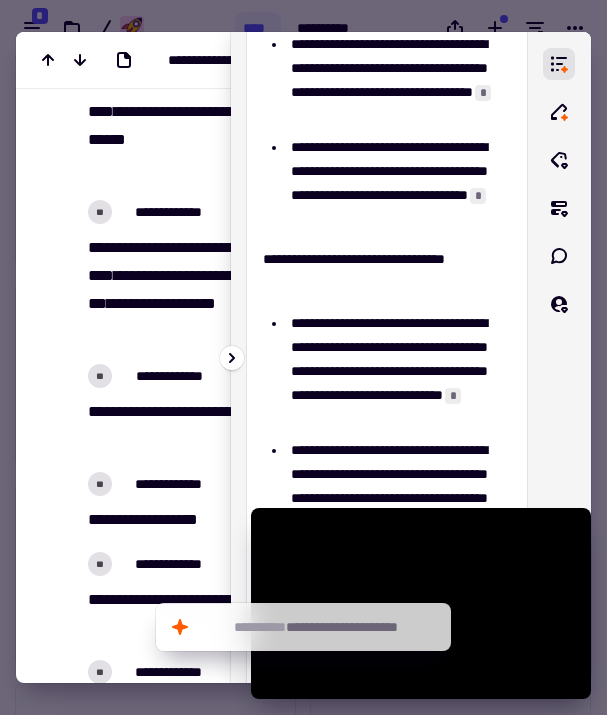 scroll, scrollTop: 17857, scrollLeft: 0, axis: vertical 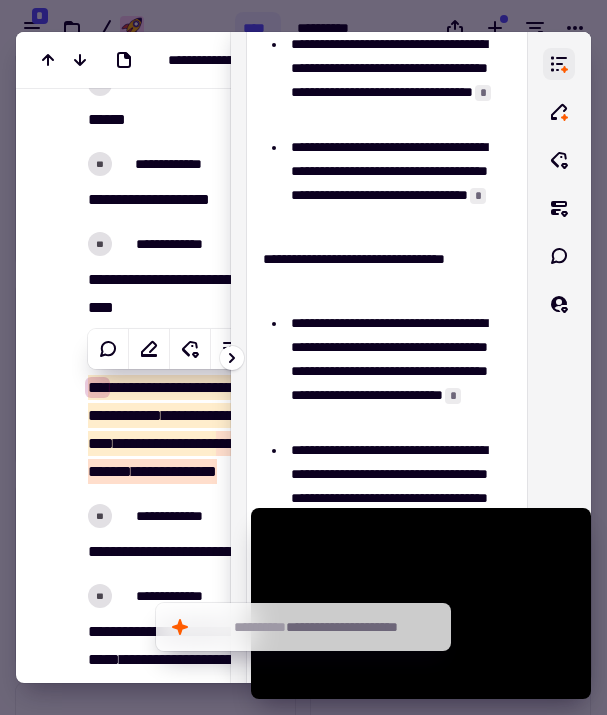 click 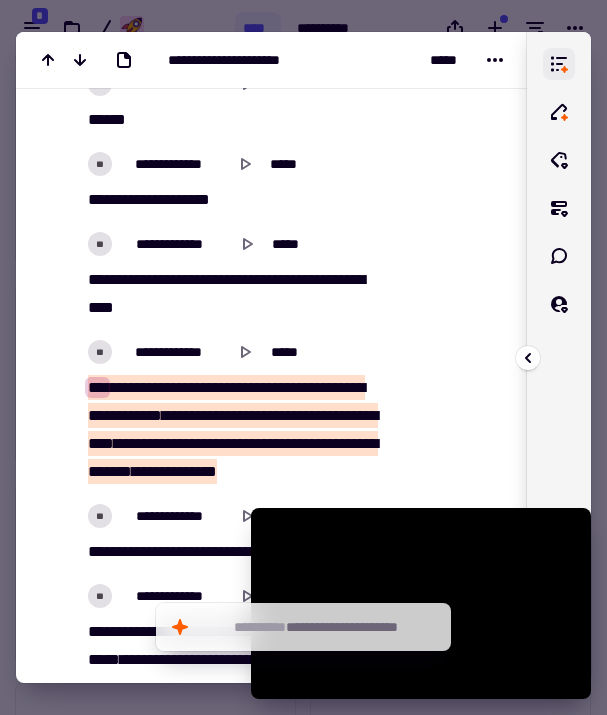 click 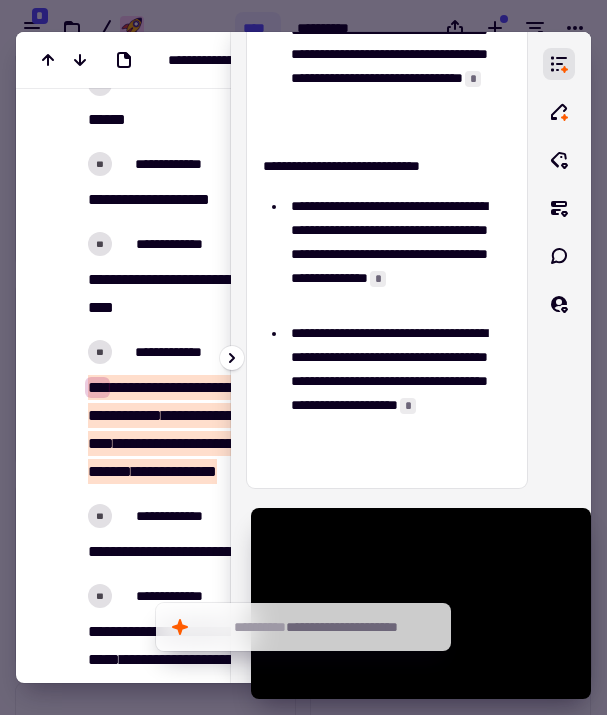 scroll, scrollTop: 975, scrollLeft: 0, axis: vertical 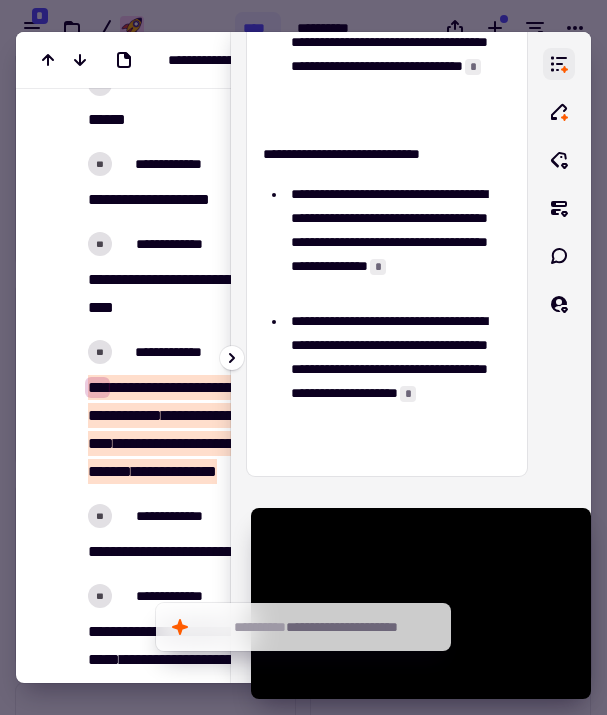 click 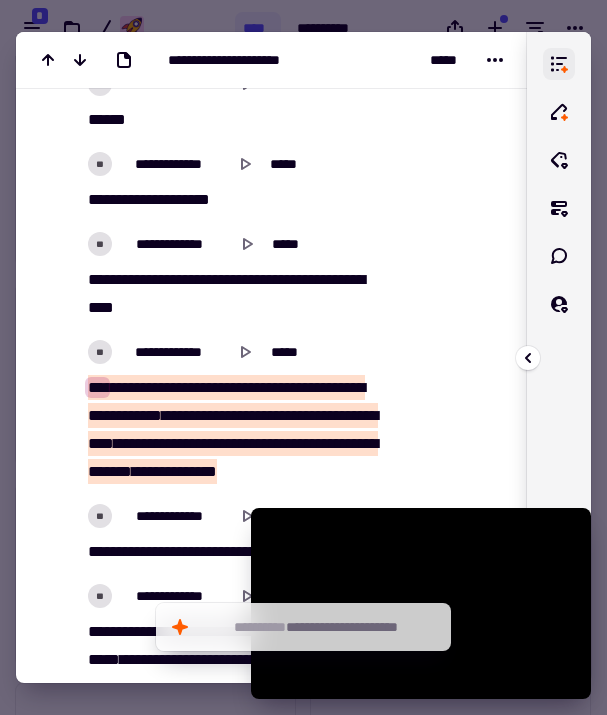 click 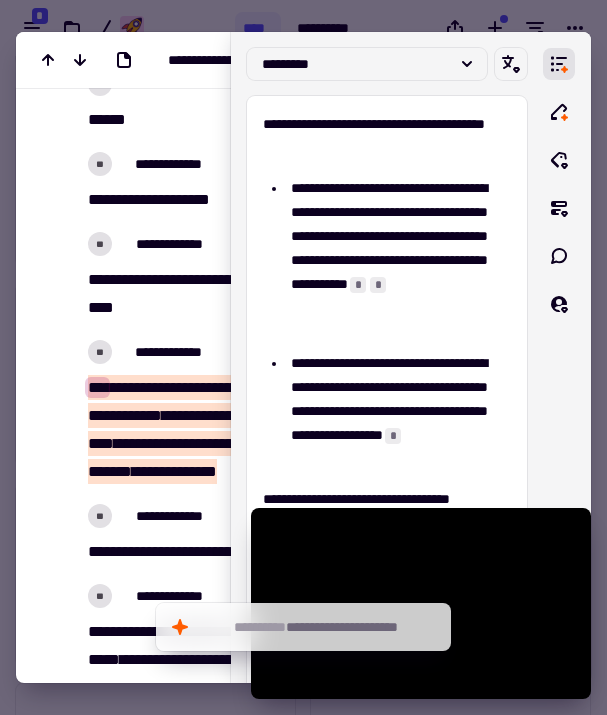 click at bounding box center (303, 357) 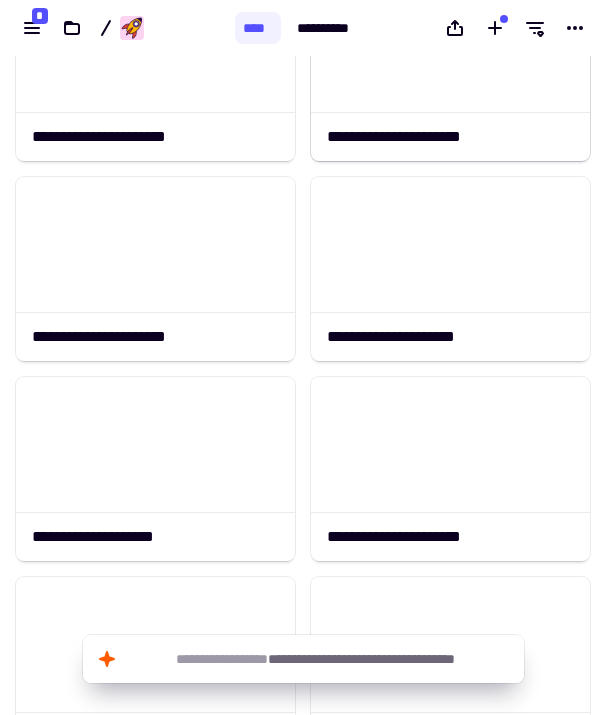 scroll, scrollTop: 1282, scrollLeft: 0, axis: vertical 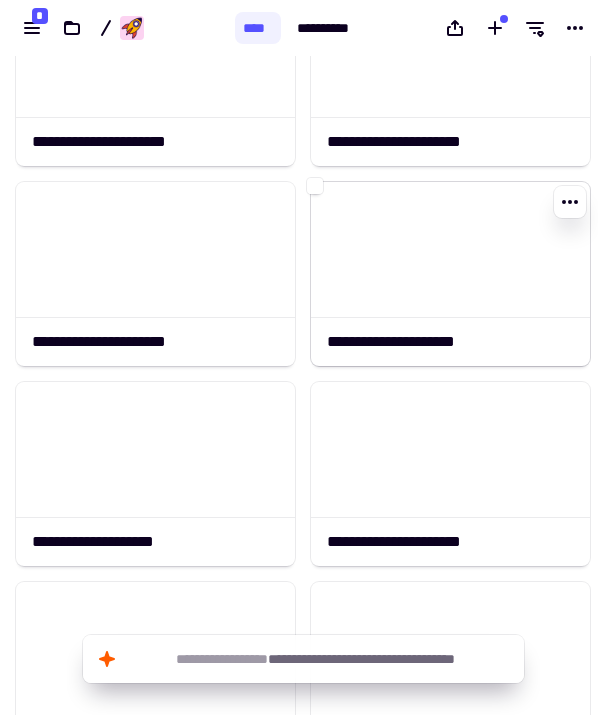 click on "**********" 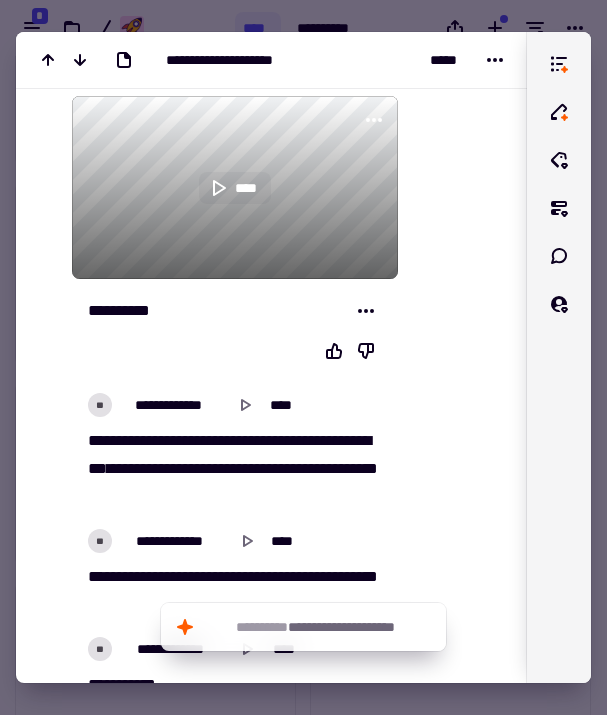 scroll, scrollTop: 209, scrollLeft: 0, axis: vertical 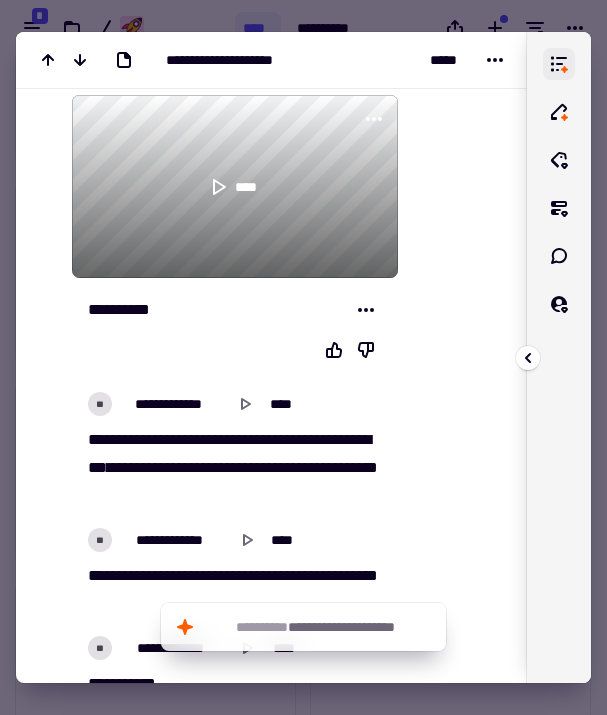 click 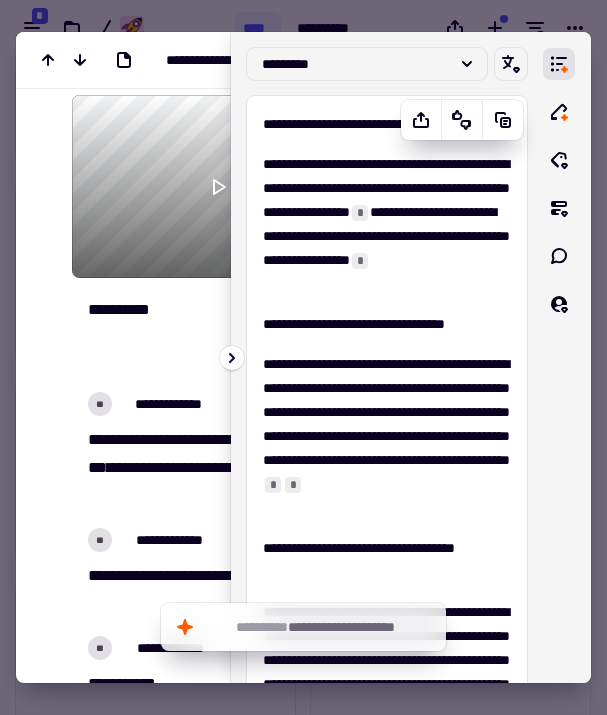 click on "*" at bounding box center [360, 213] 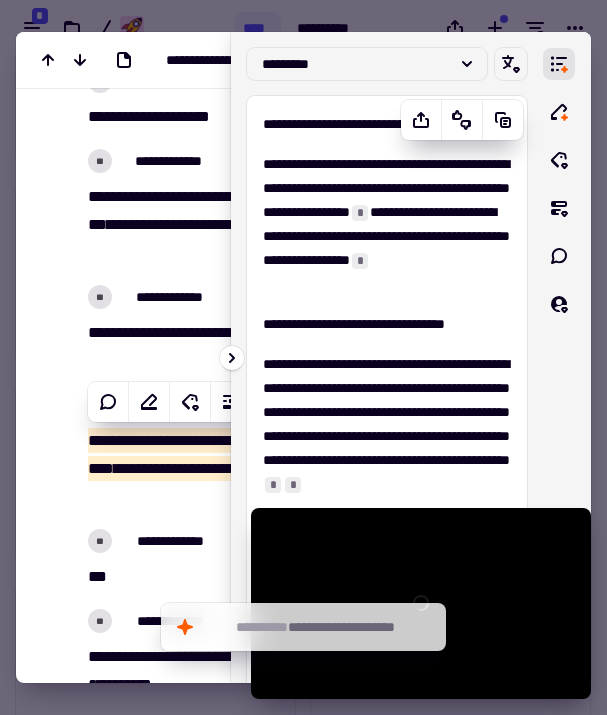 scroll, scrollTop: 1157, scrollLeft: 0, axis: vertical 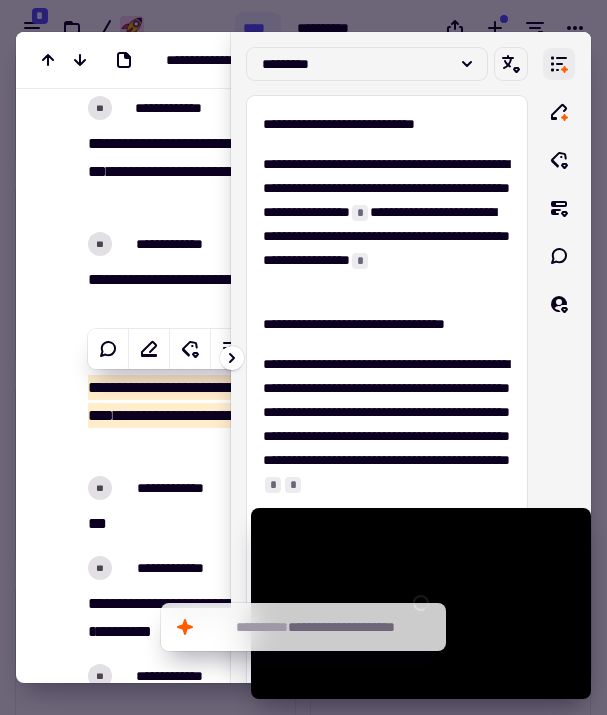 click 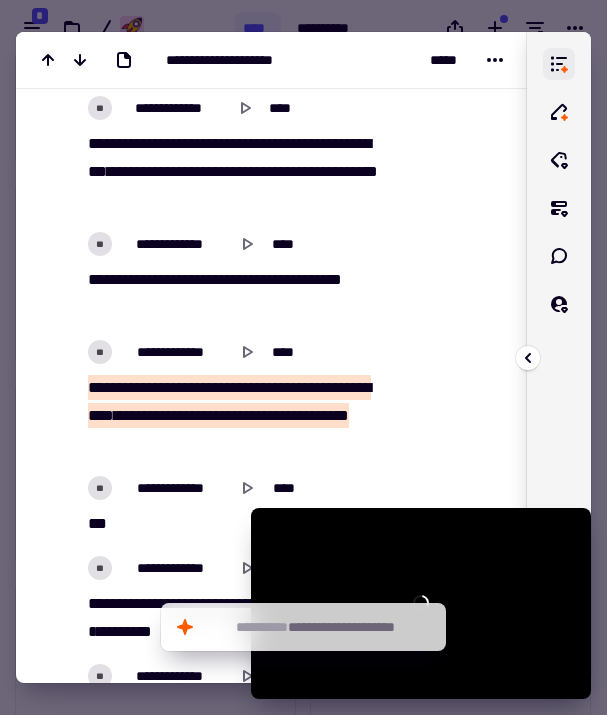 type on "******" 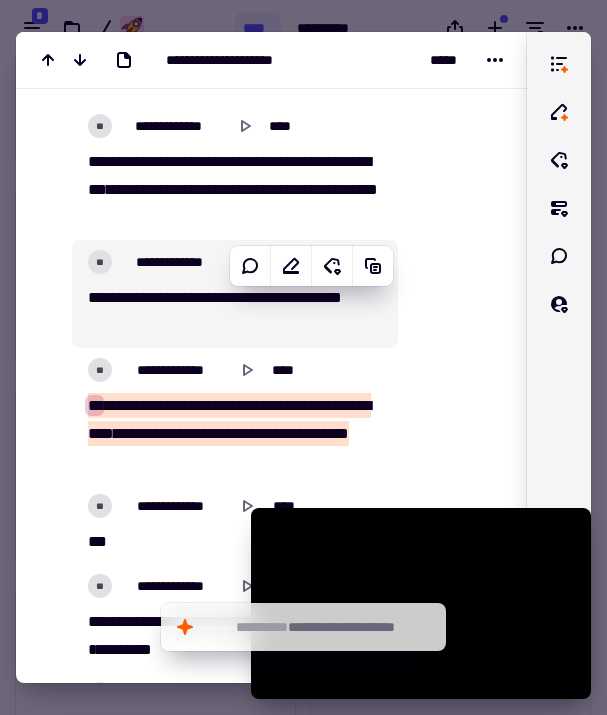 scroll, scrollTop: 1248, scrollLeft: 0, axis: vertical 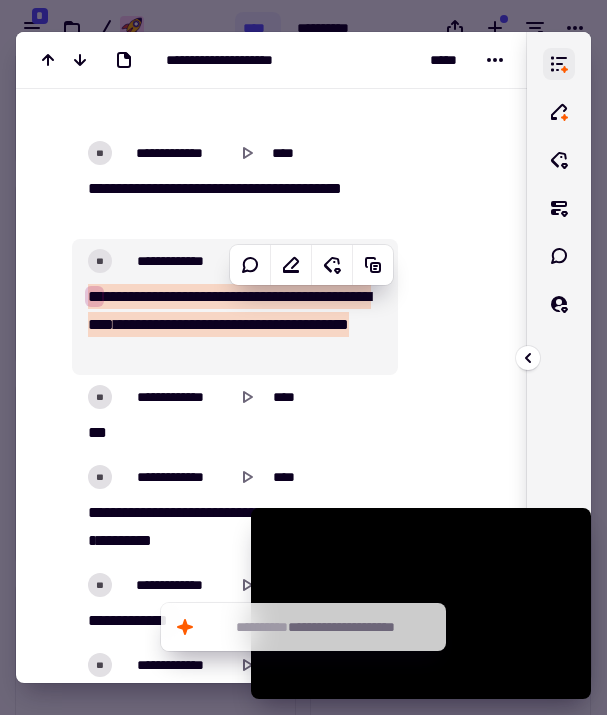 click 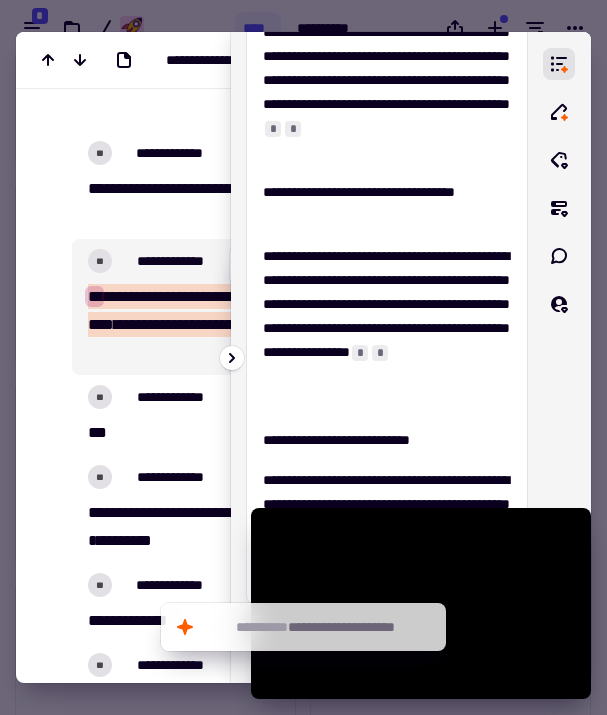 scroll, scrollTop: 359, scrollLeft: 0, axis: vertical 